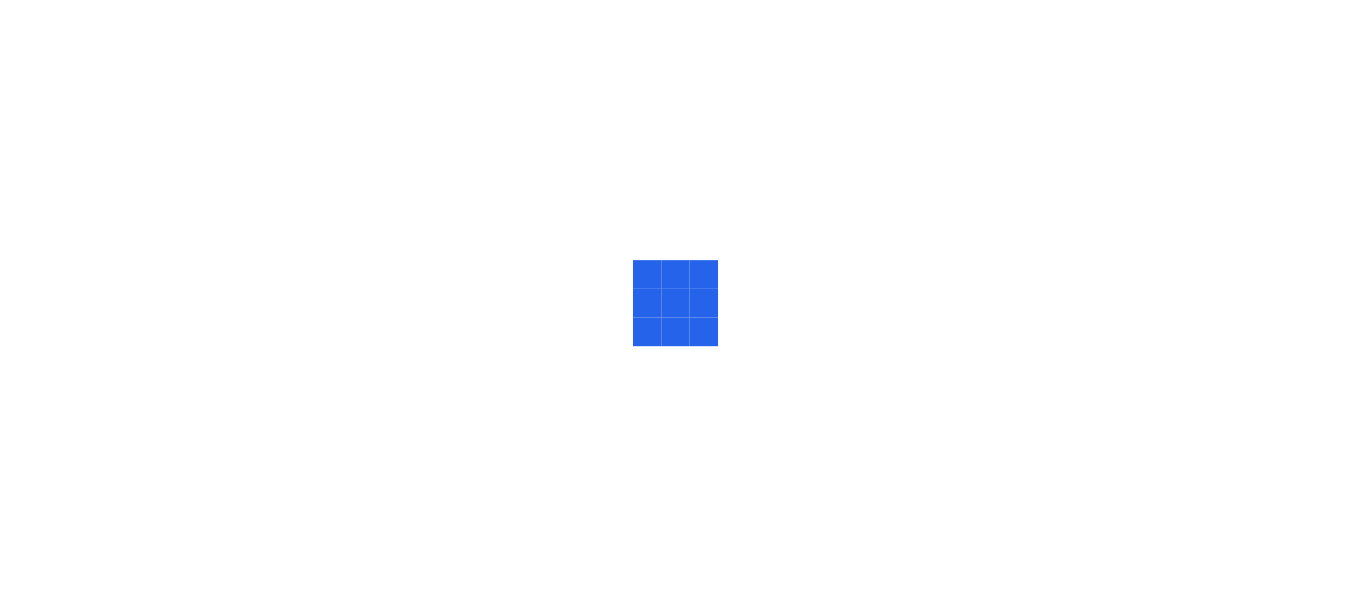 scroll, scrollTop: 0, scrollLeft: 0, axis: both 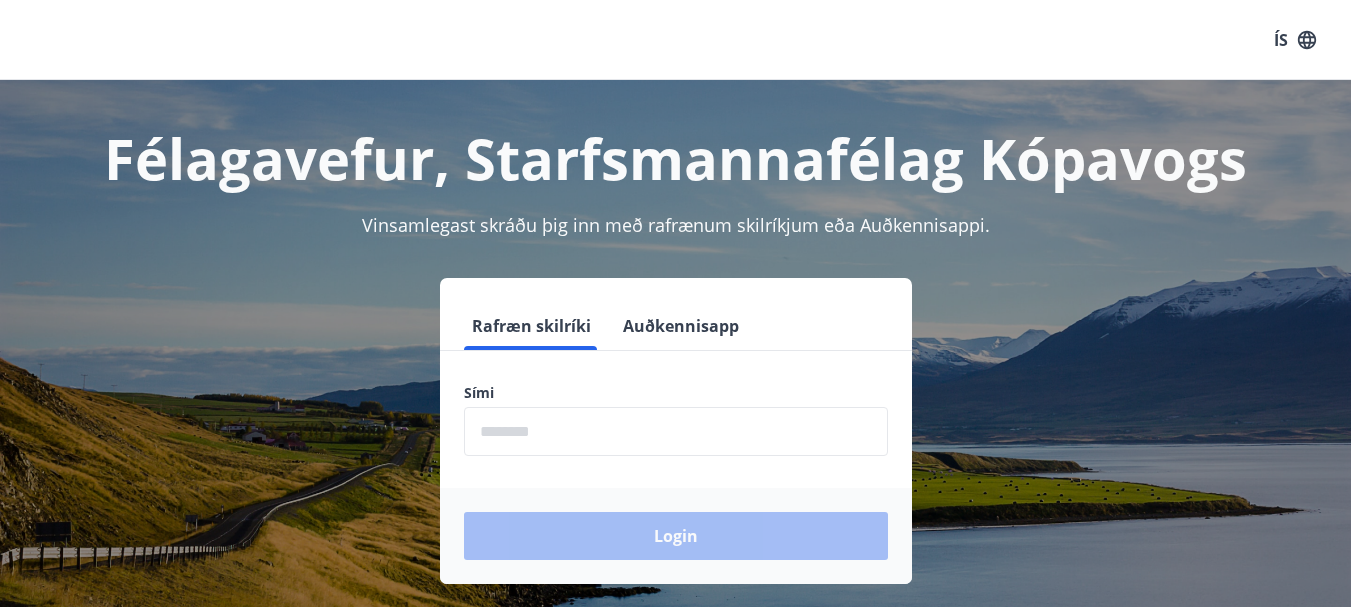 click at bounding box center [676, 431] 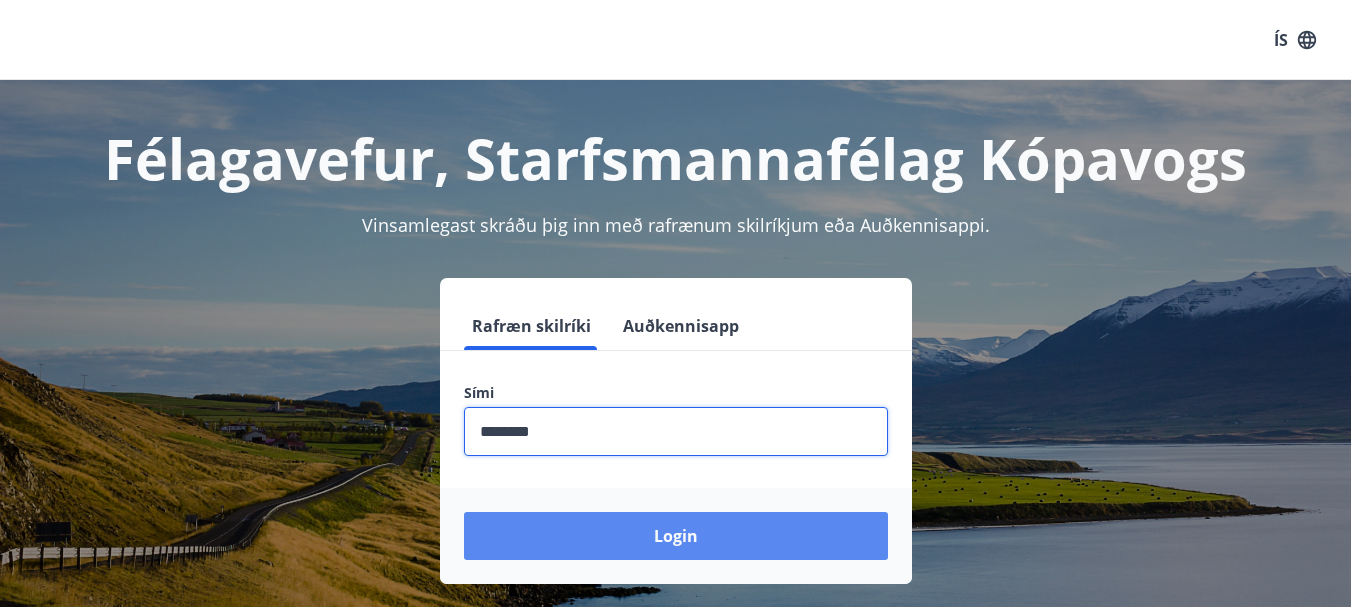 type on "********" 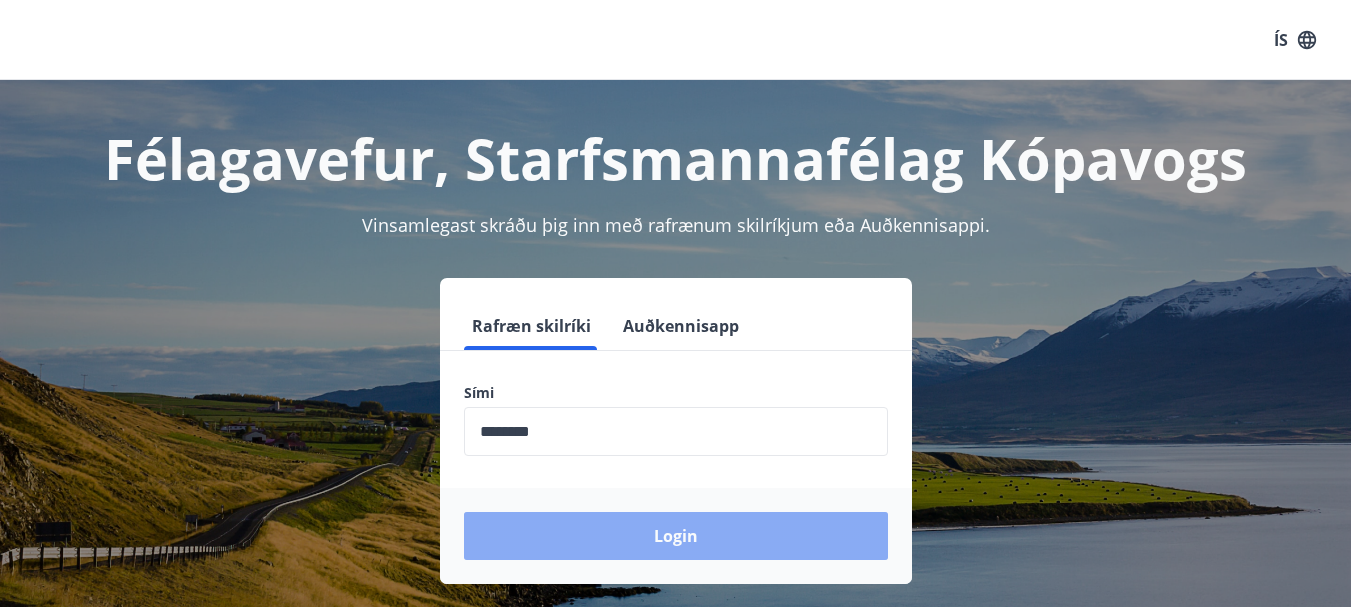 click on "Login" at bounding box center (676, 536) 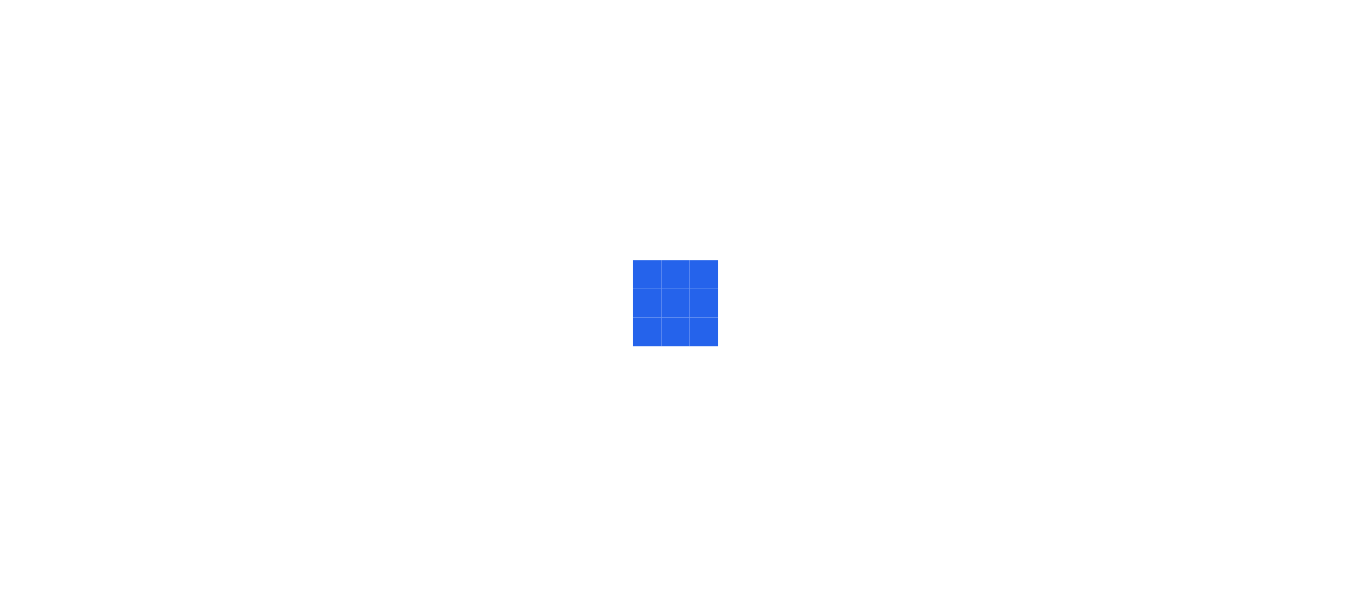 scroll, scrollTop: 0, scrollLeft: 0, axis: both 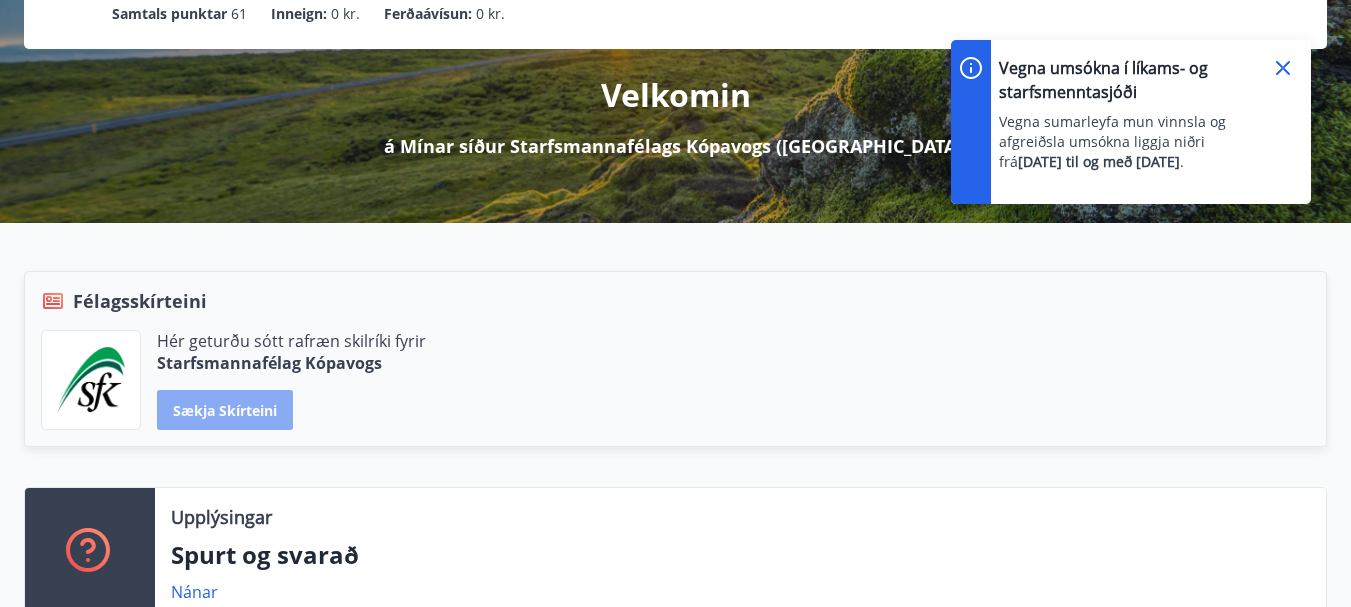 click on "Sækja skírteini" at bounding box center [225, 410] 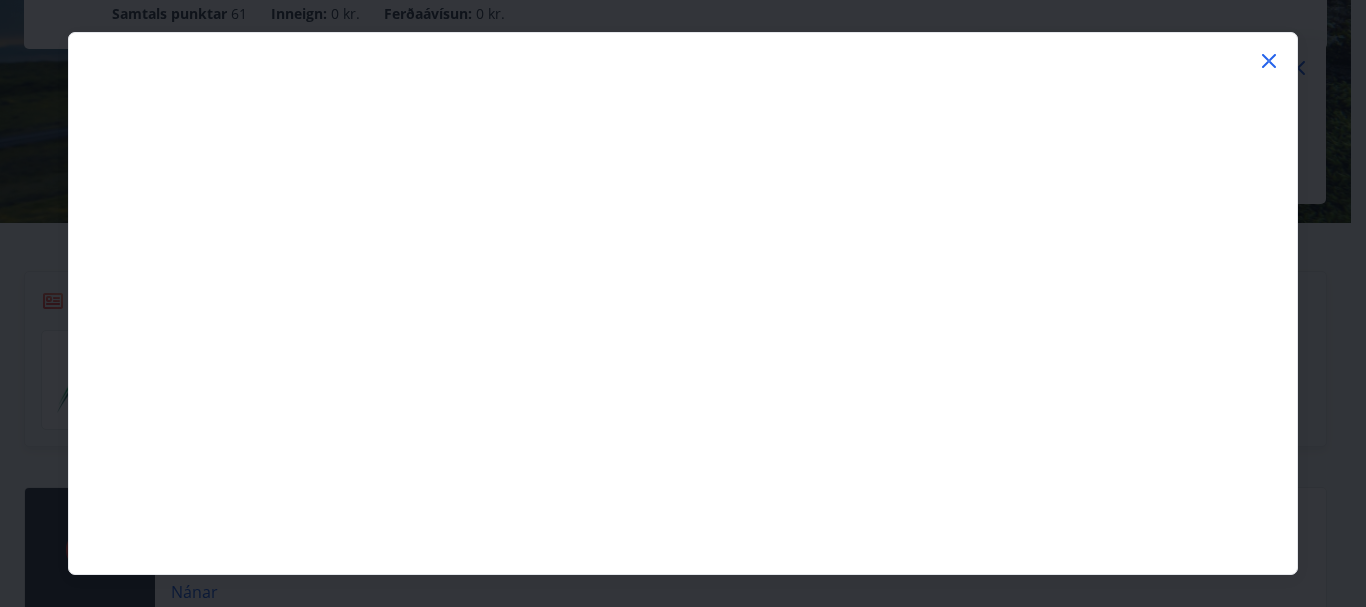 click 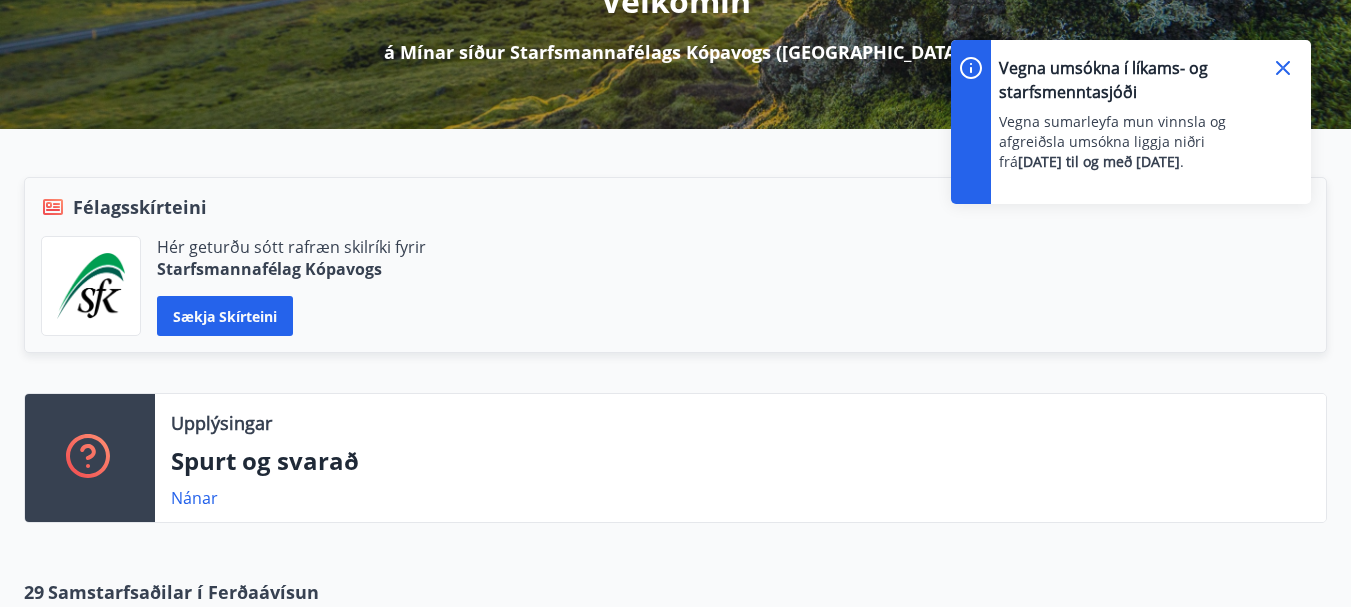 scroll, scrollTop: 400, scrollLeft: 0, axis: vertical 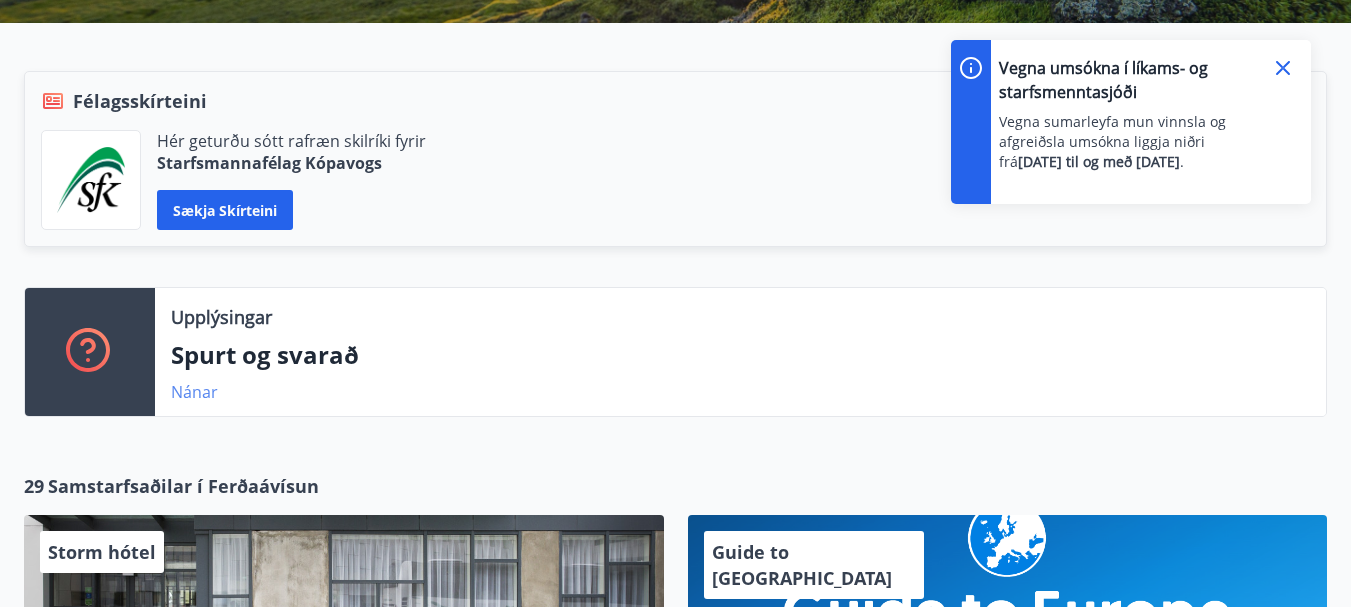 click on "Nánar" at bounding box center [194, 392] 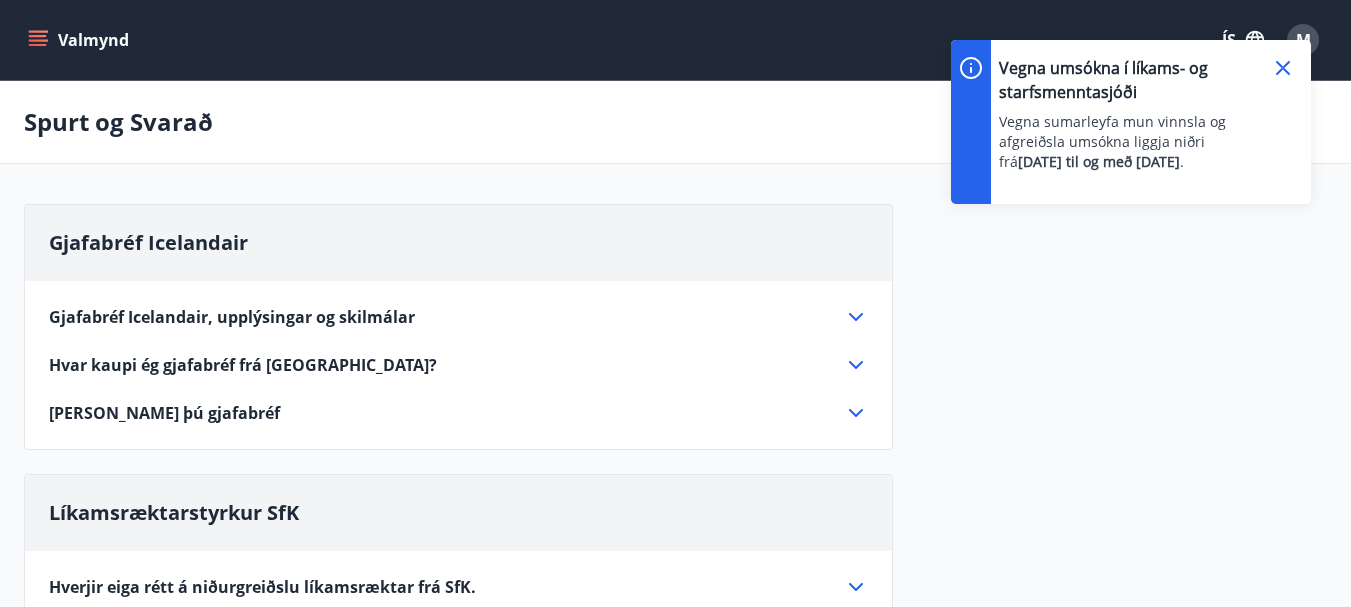 click on "Gjafabréf Icelandair, upplýsingar og skilmálar" at bounding box center [232, 317] 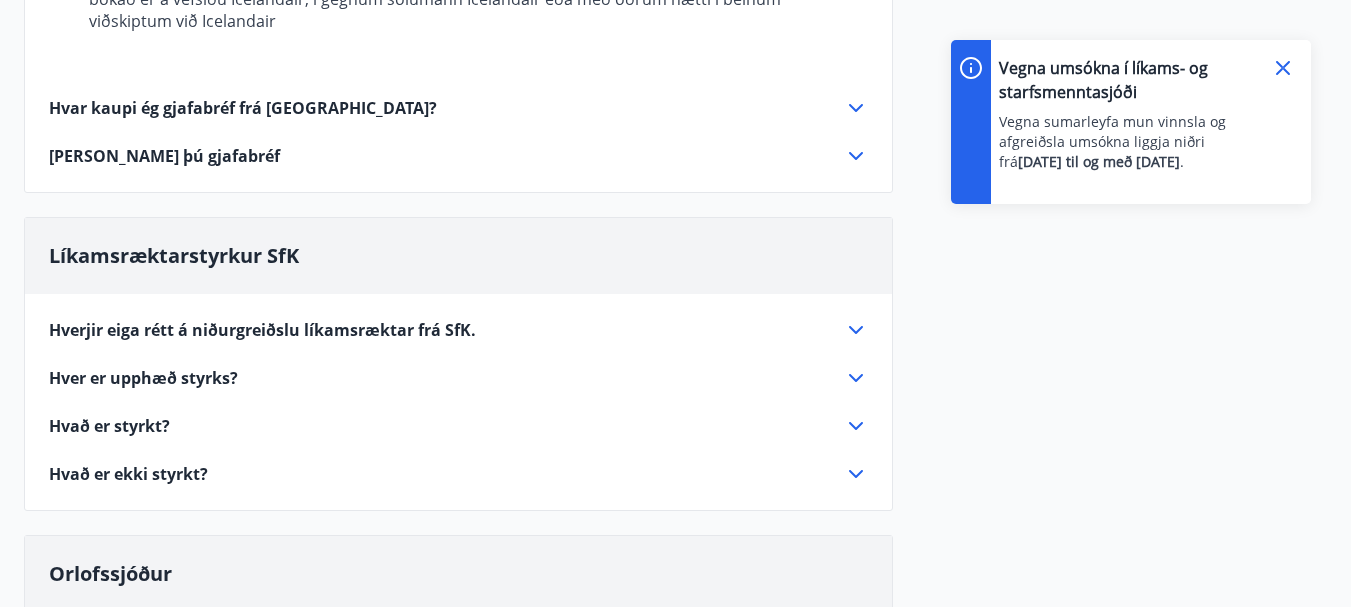 scroll, scrollTop: 900, scrollLeft: 0, axis: vertical 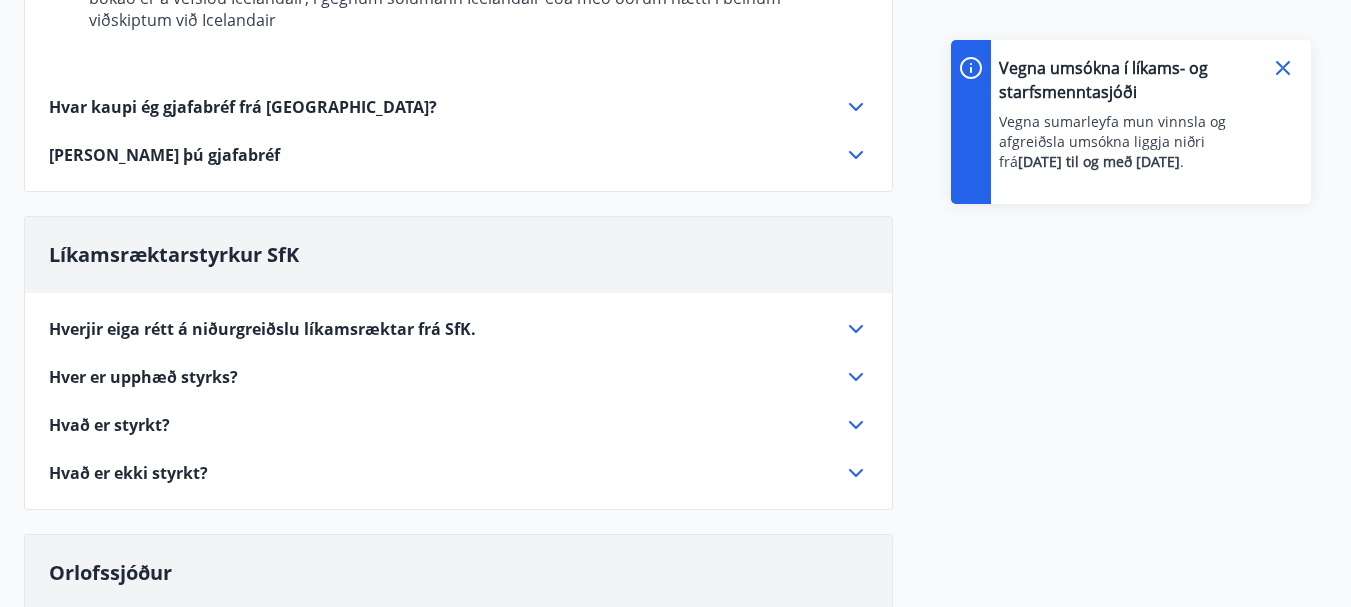 click on "Hverjir eiga rétt á niðurgreiðslu líkamsræktar frá SfK." at bounding box center [262, 329] 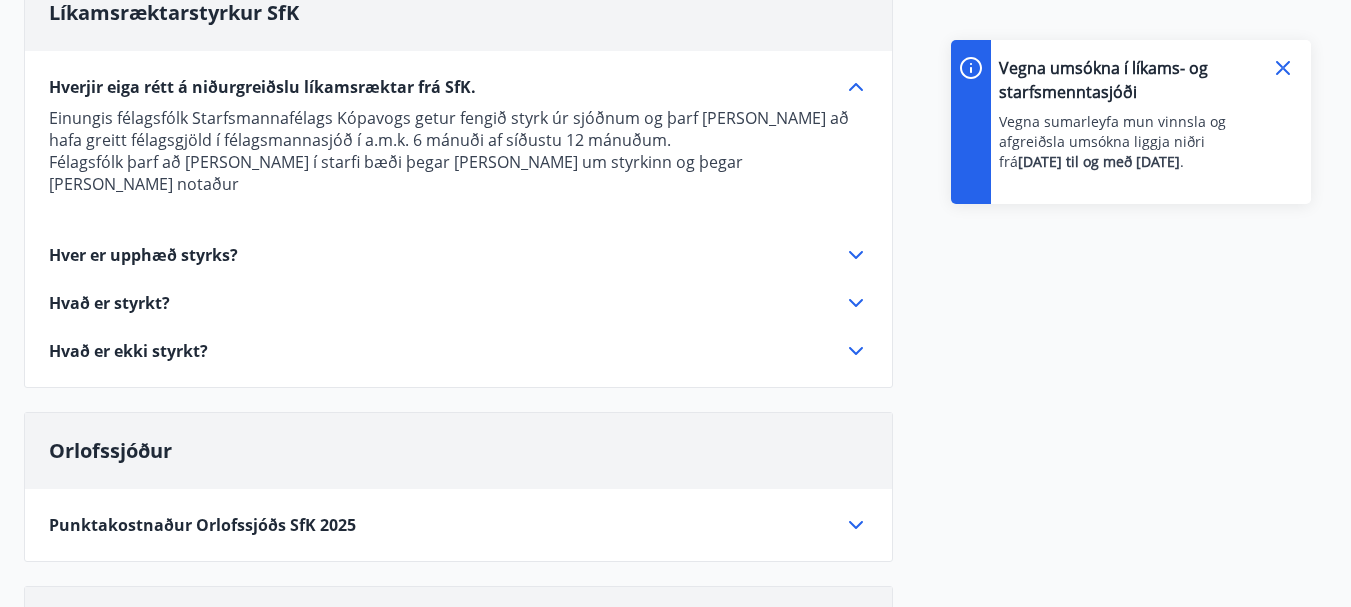 scroll, scrollTop: 400, scrollLeft: 0, axis: vertical 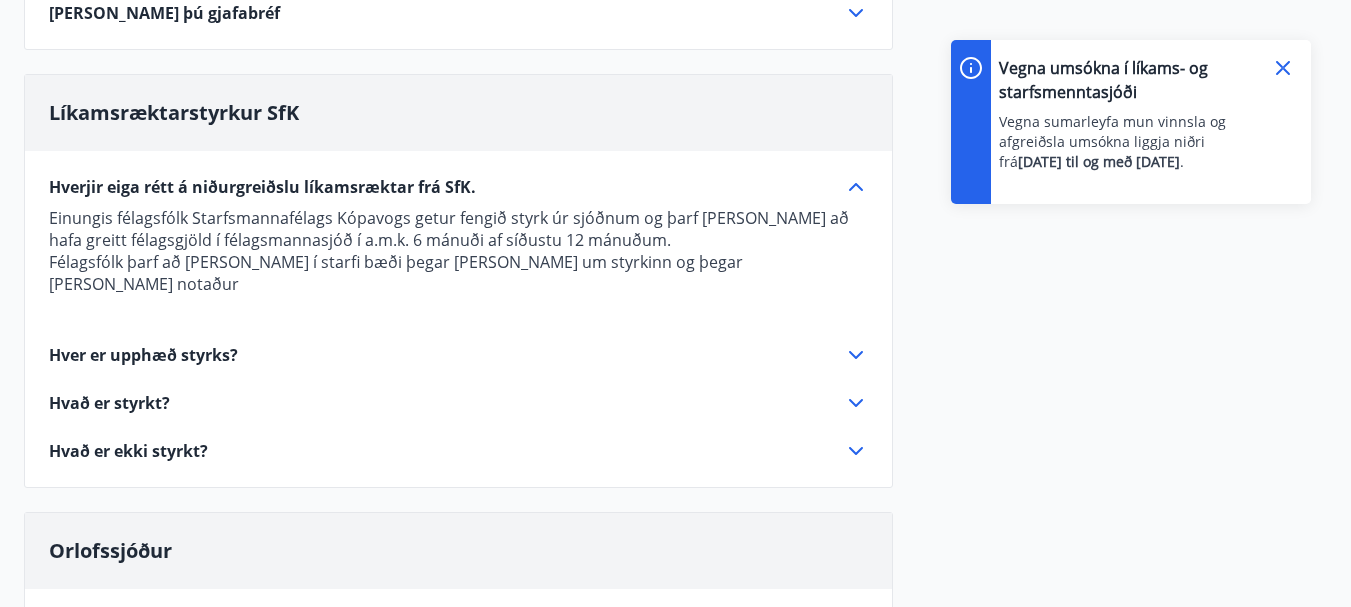 click on "Hver er upphæð styrks?" at bounding box center (143, 355) 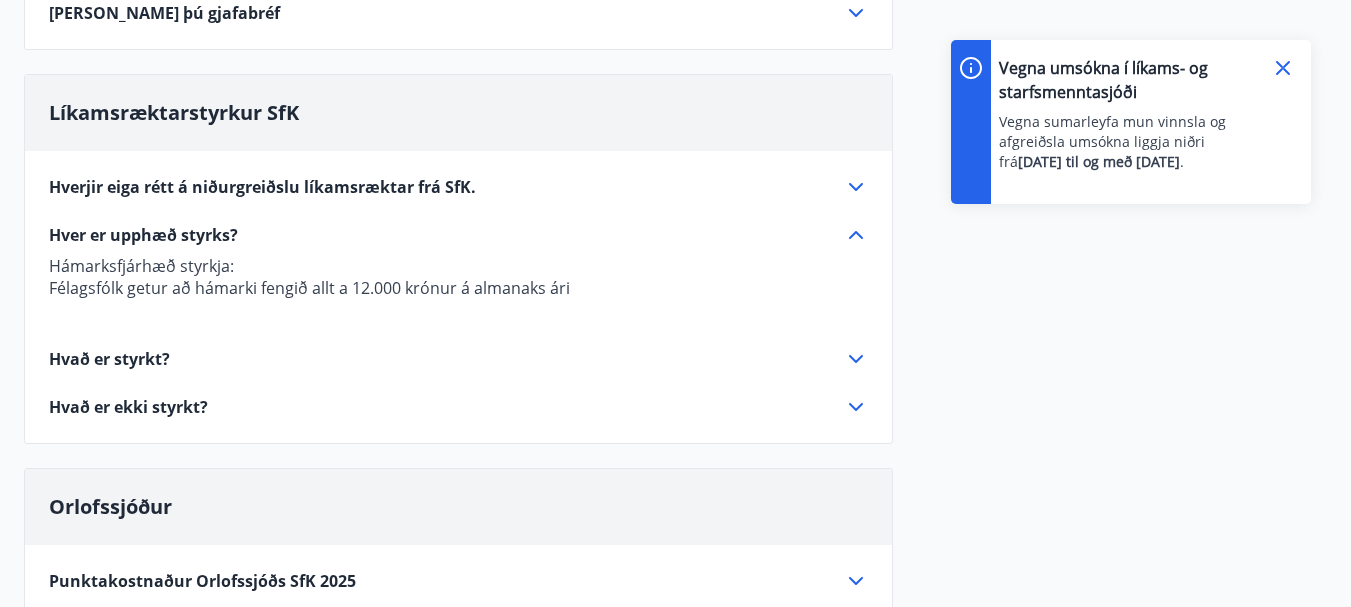 click 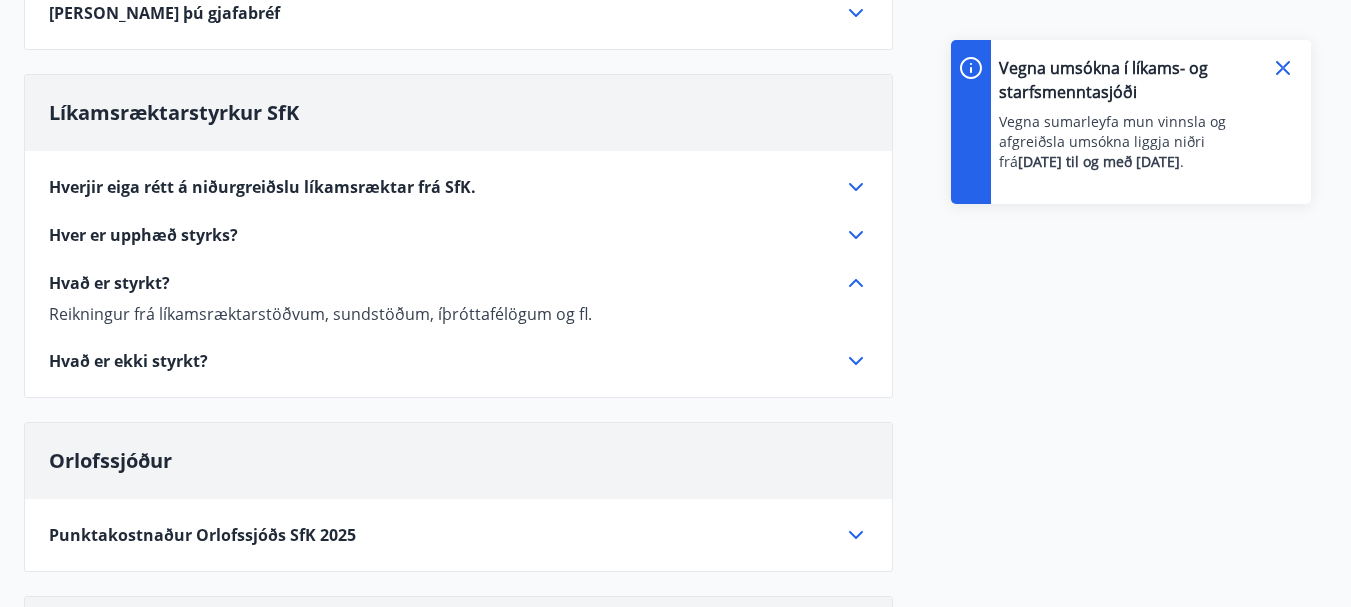 click 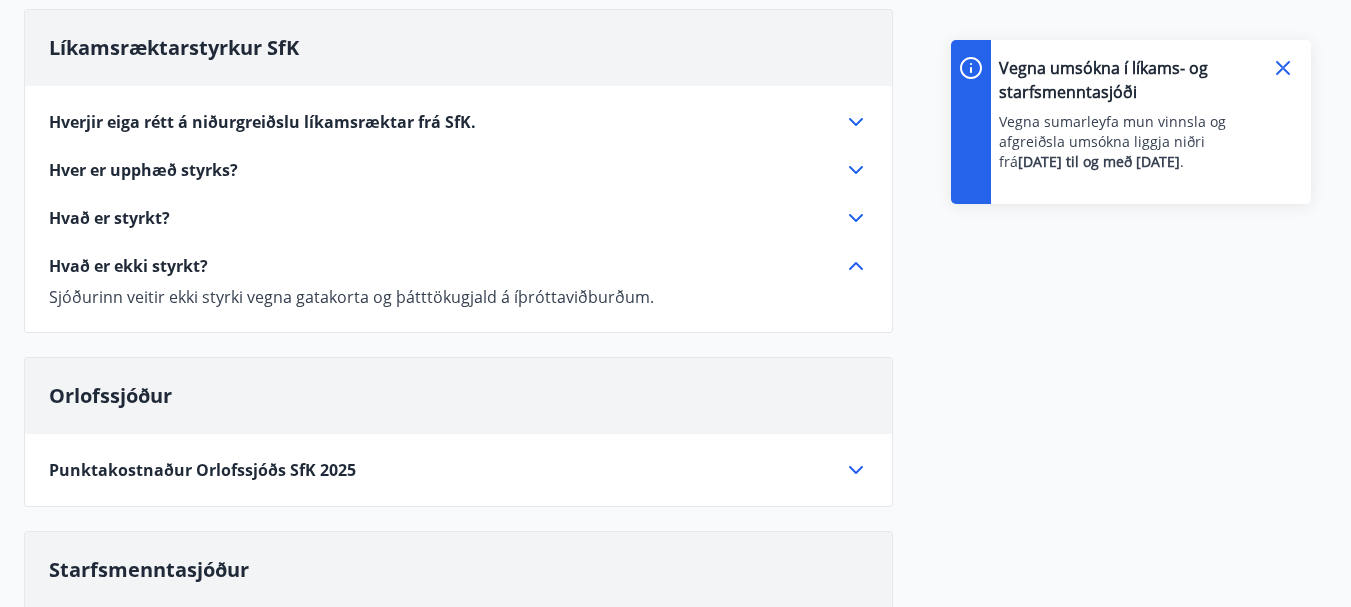 scroll, scrollTop: 500, scrollLeft: 0, axis: vertical 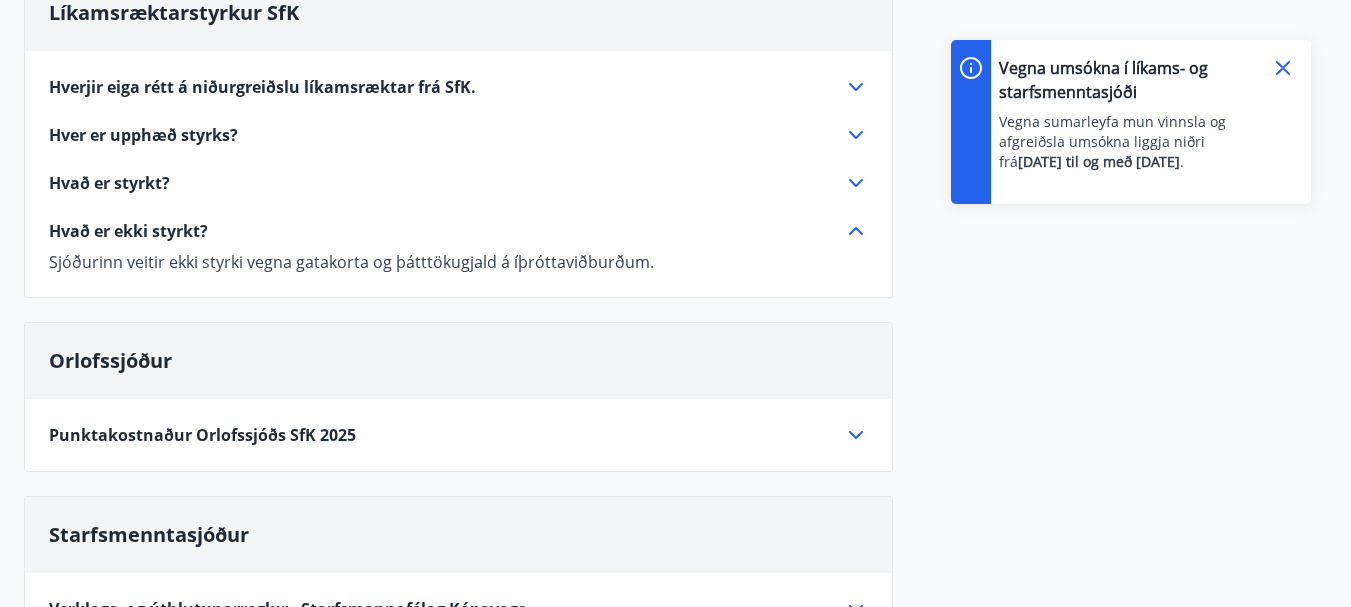 click on "Punktakostnaður Orlofssjóðs SfK 2025" at bounding box center [202, 435] 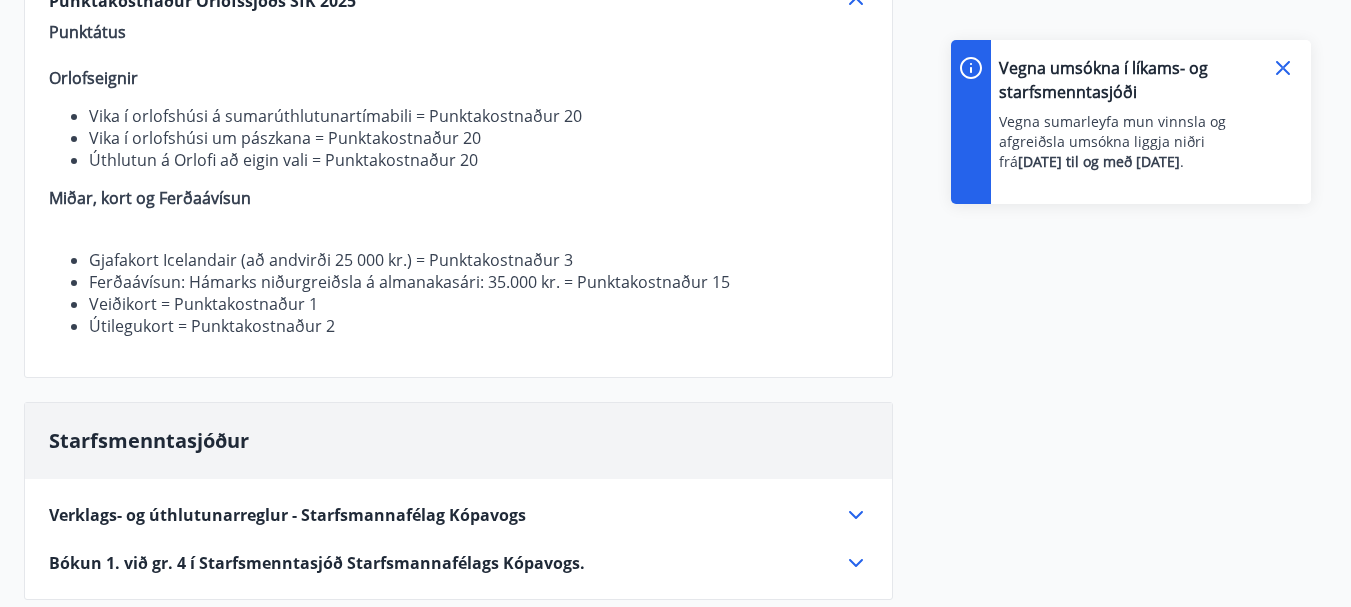 scroll, scrollTop: 1000, scrollLeft: 0, axis: vertical 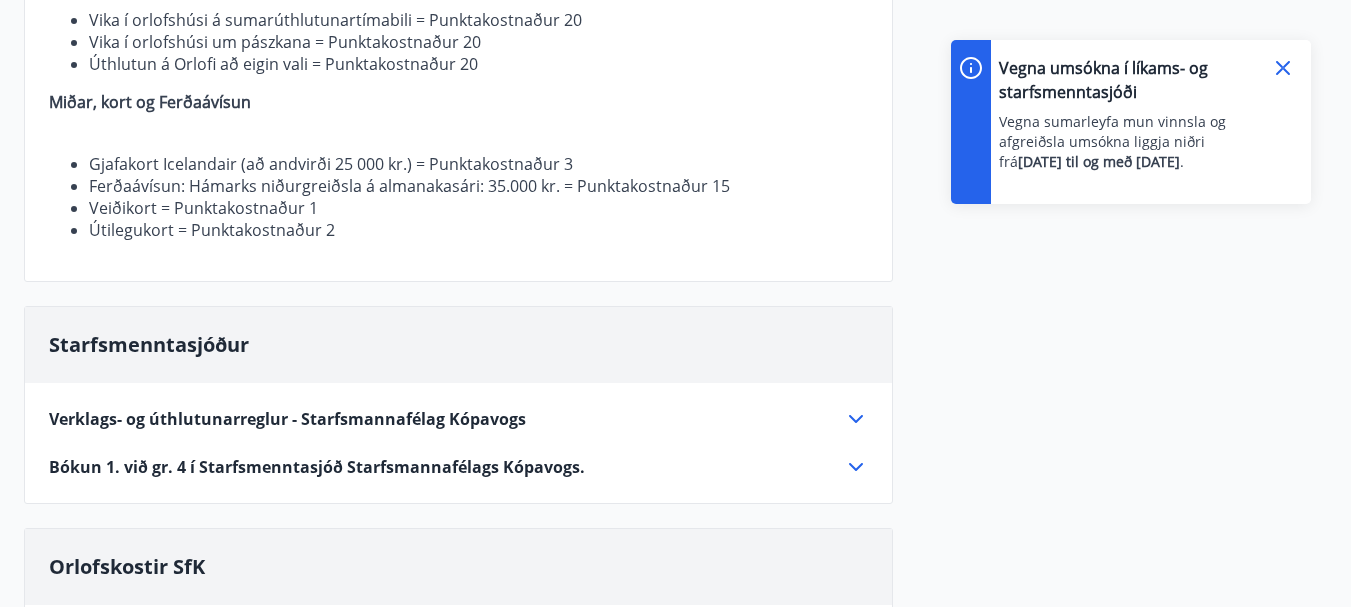 click 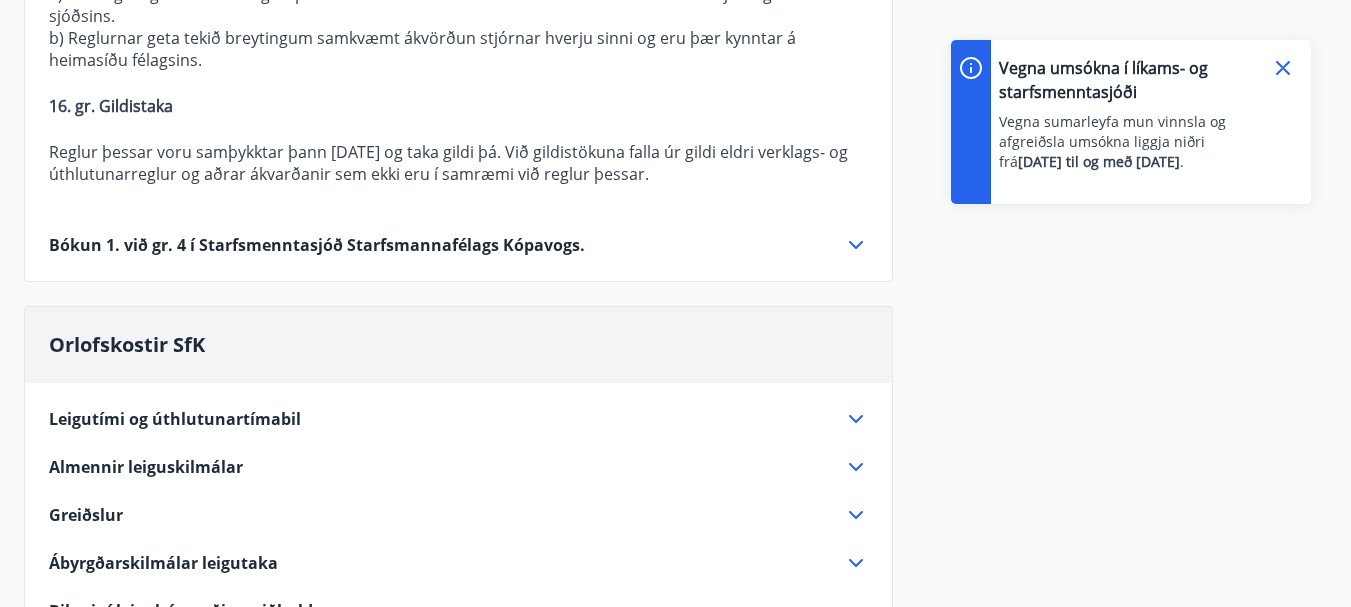 scroll, scrollTop: 3900, scrollLeft: 0, axis: vertical 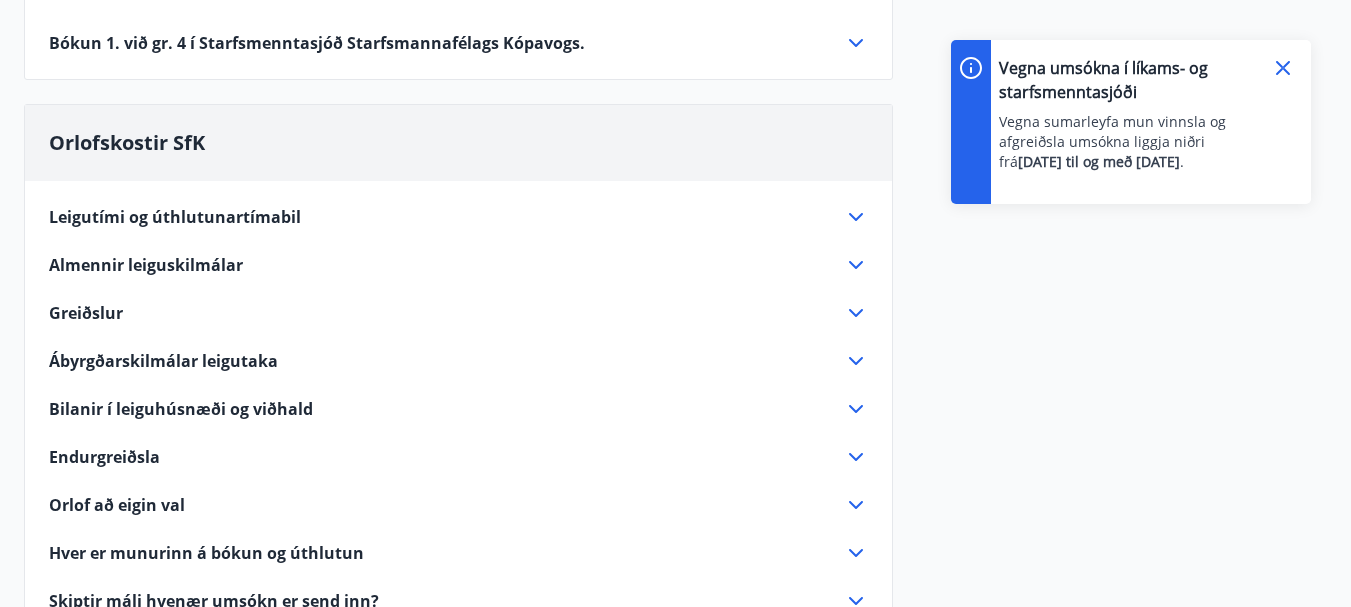 click 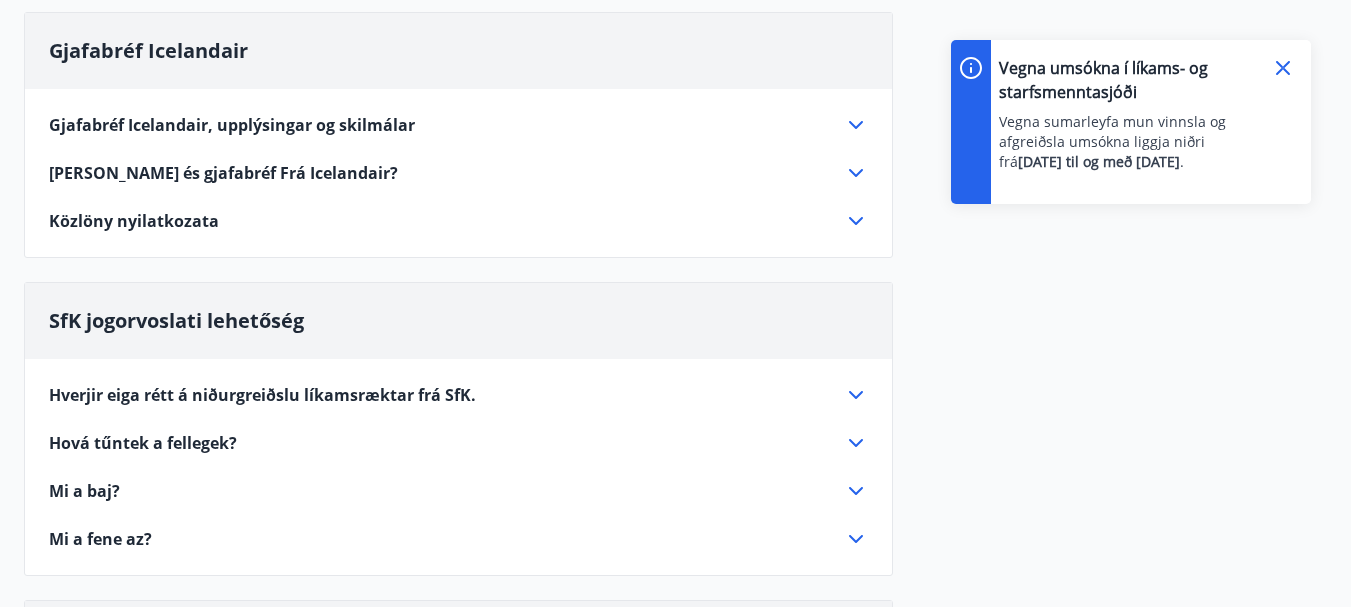 scroll, scrollTop: 221, scrollLeft: 0, axis: vertical 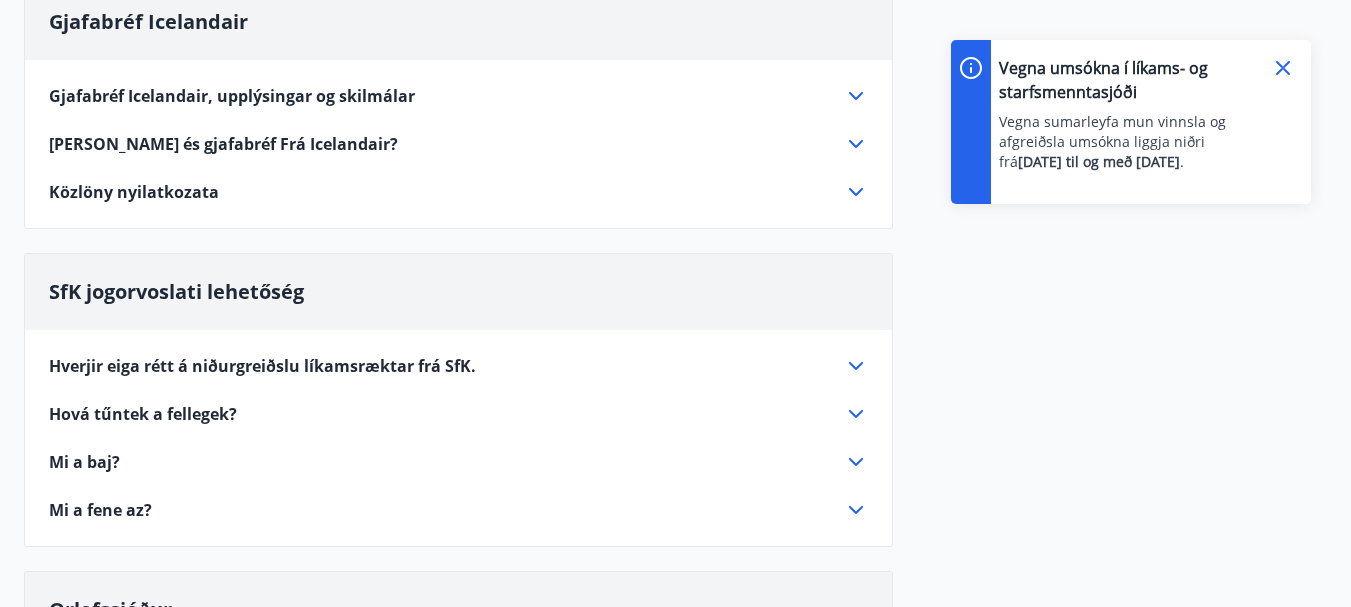 click 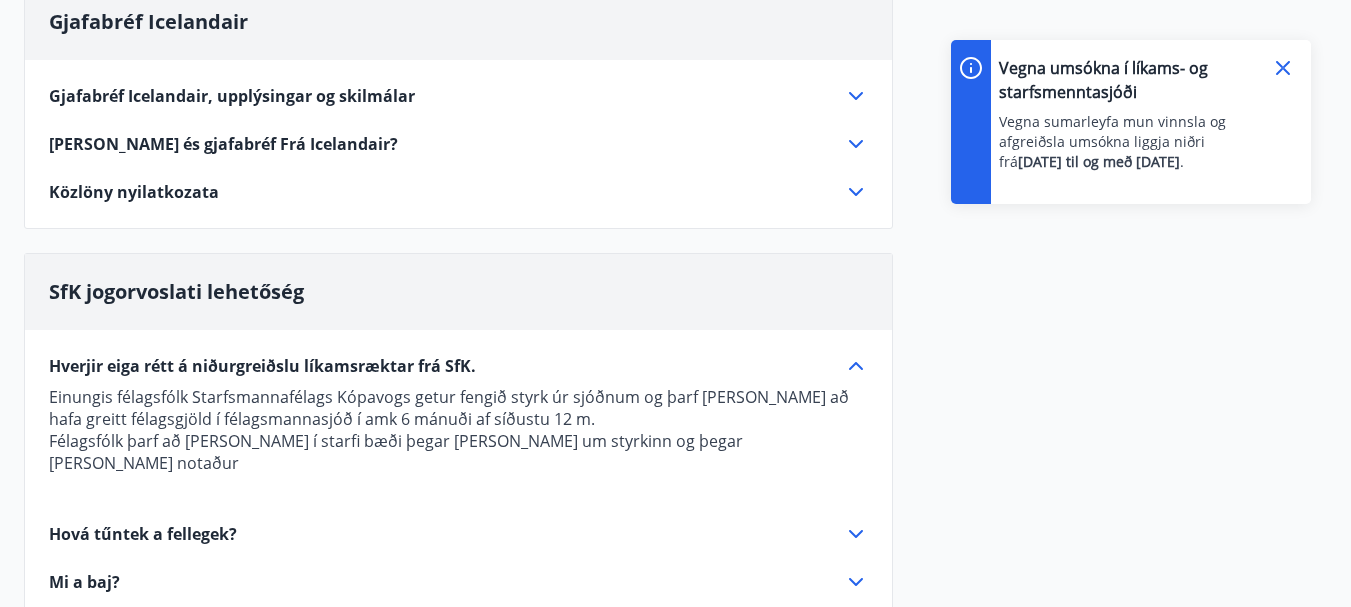 click 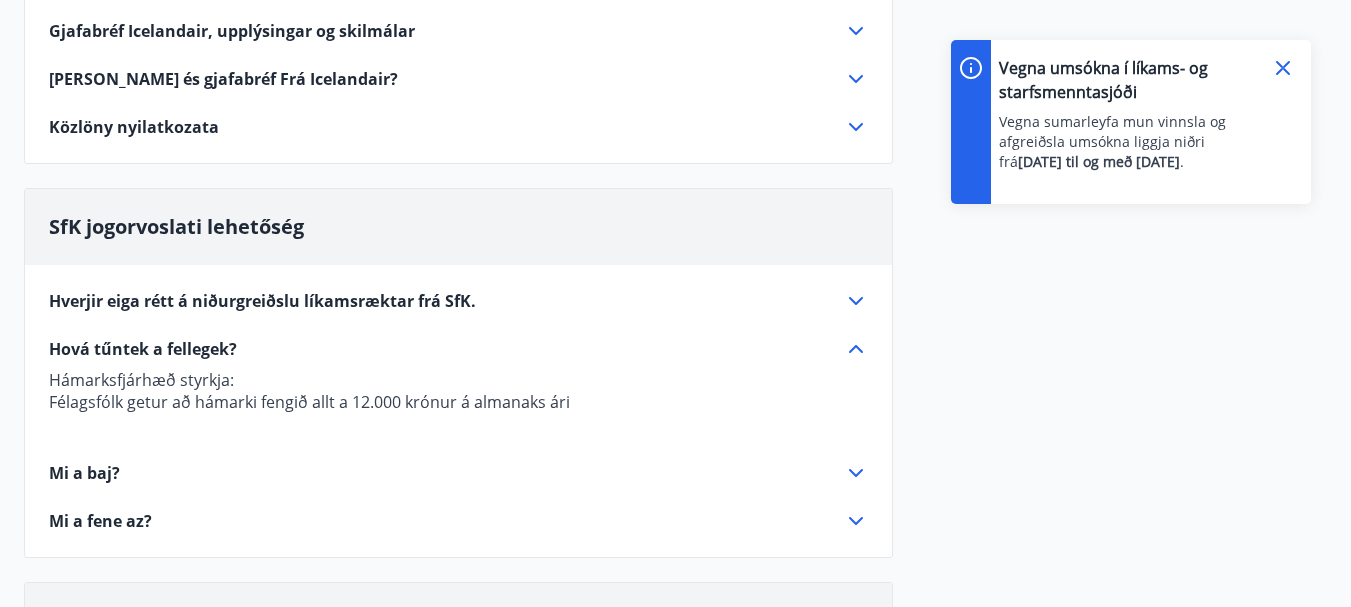 scroll, scrollTop: 321, scrollLeft: 0, axis: vertical 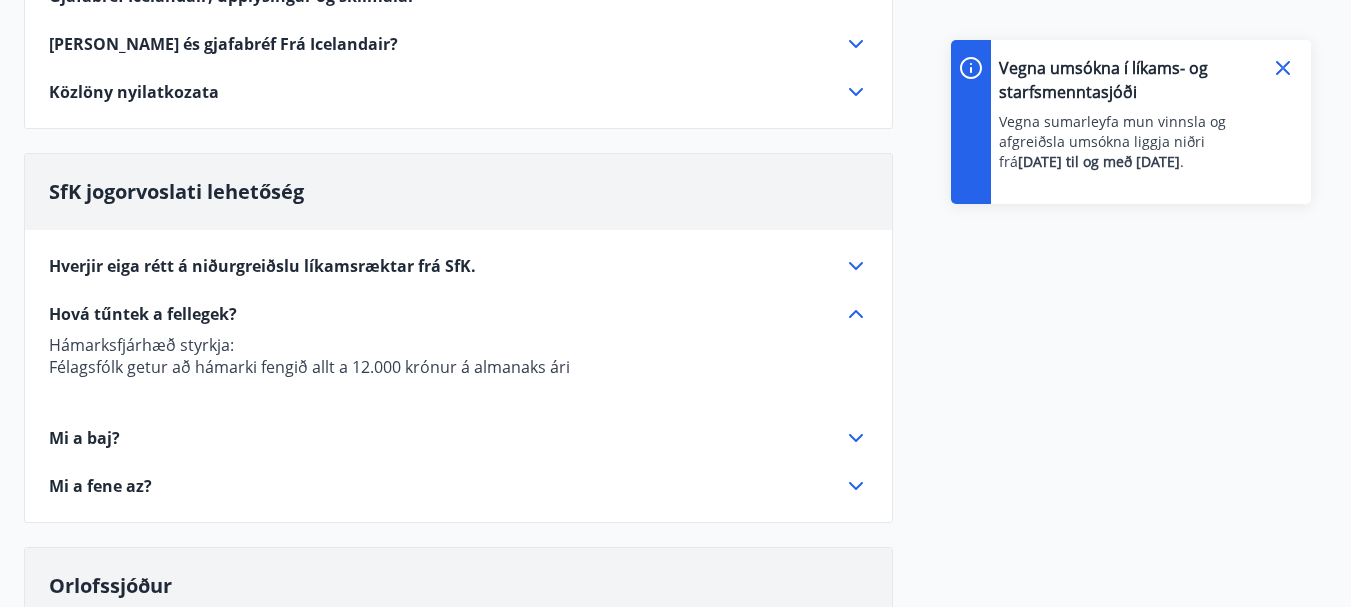 click 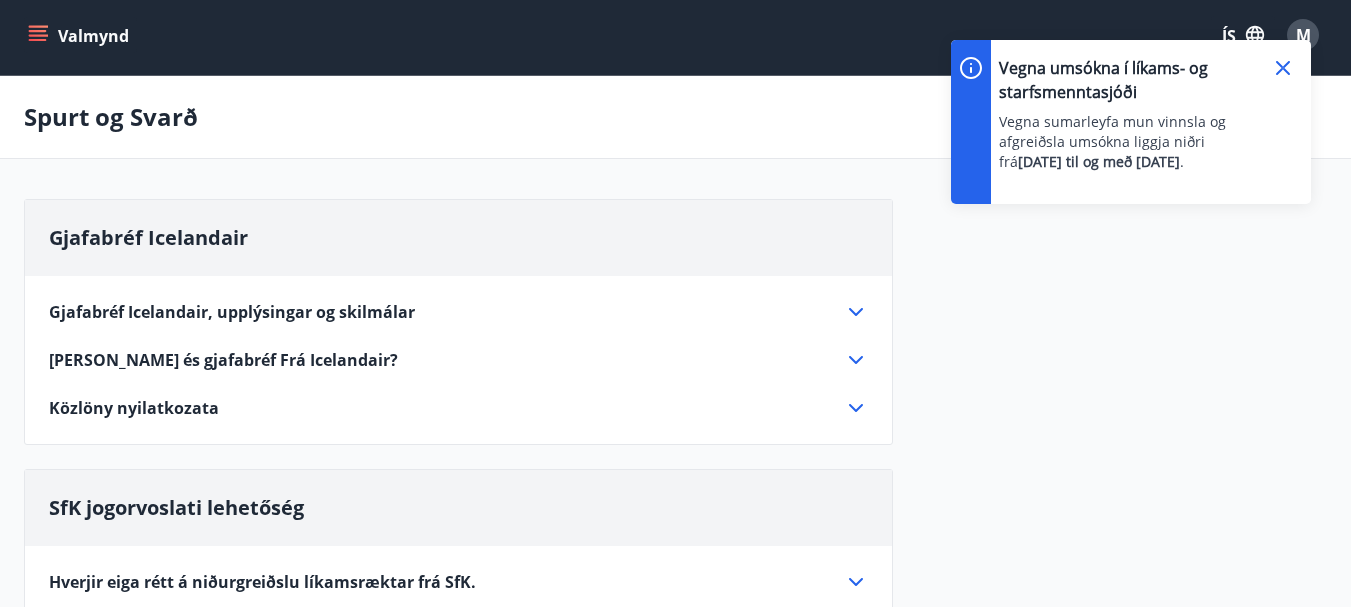 scroll, scrollTop: 0, scrollLeft: 0, axis: both 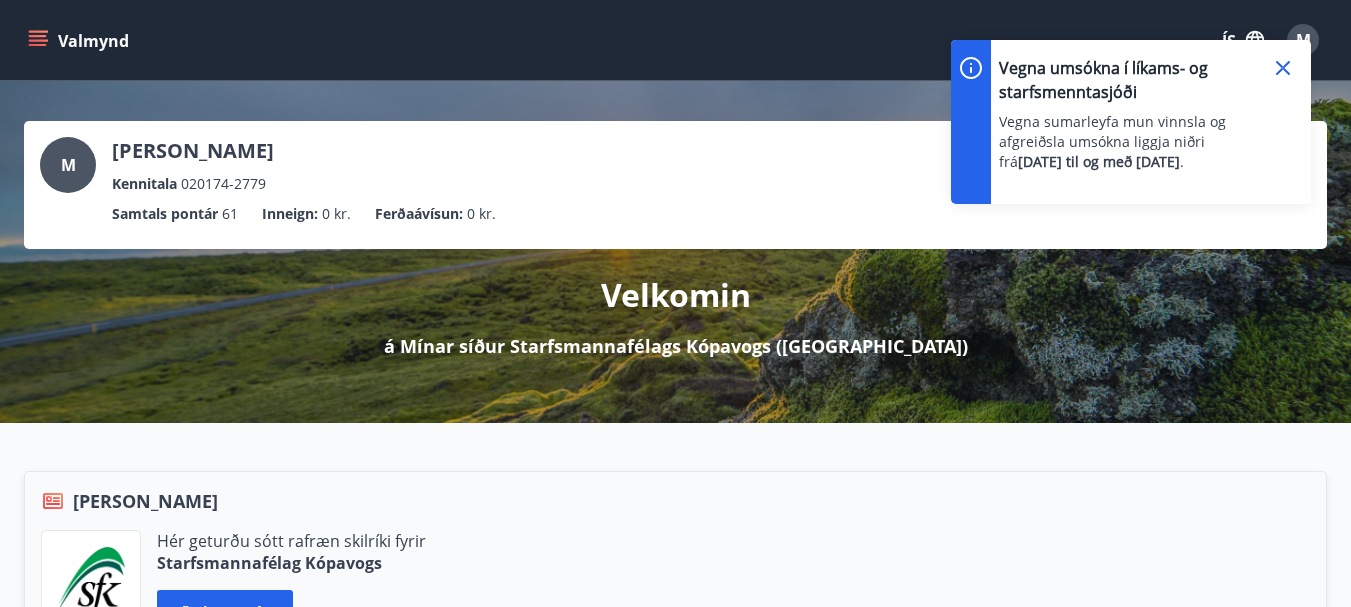click 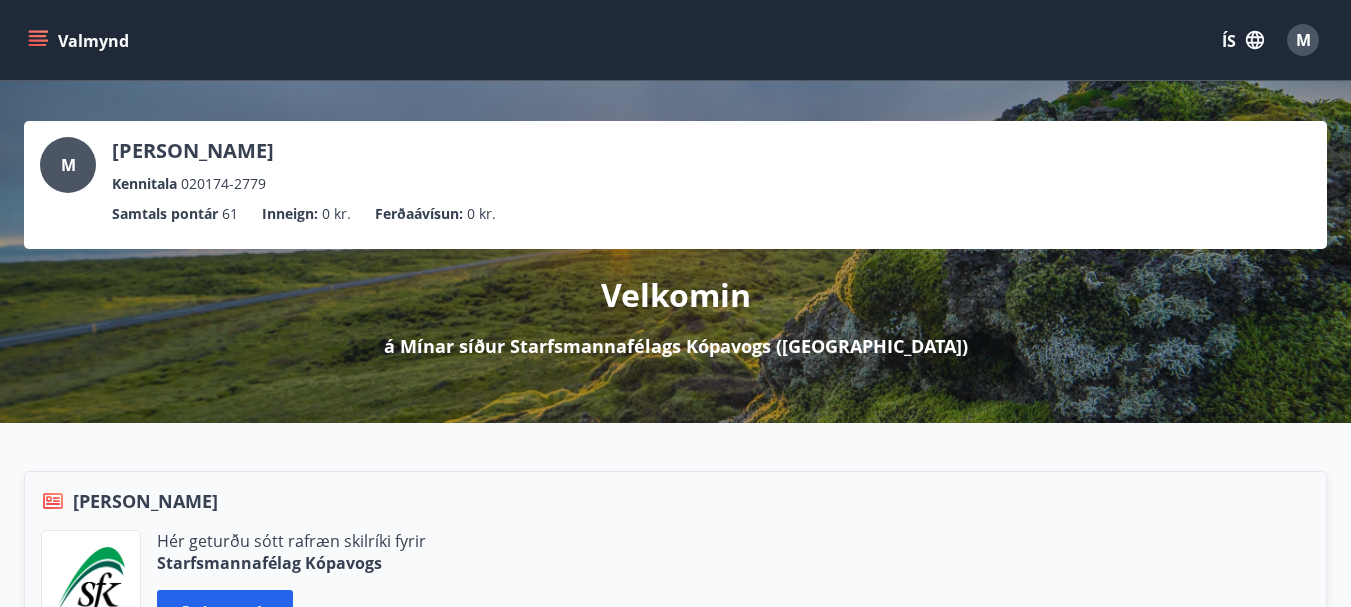 click on "M Margrét Madlen Sigurðardóttir Kennitala 020174-2779 Samtals pontár 61 Inneign  : 0 kr. Ferðaávísun  : 0 kr. Velkomin á Mínar síður Starfsmannafélags Kópavogs (SfK)" at bounding box center (675, 252) 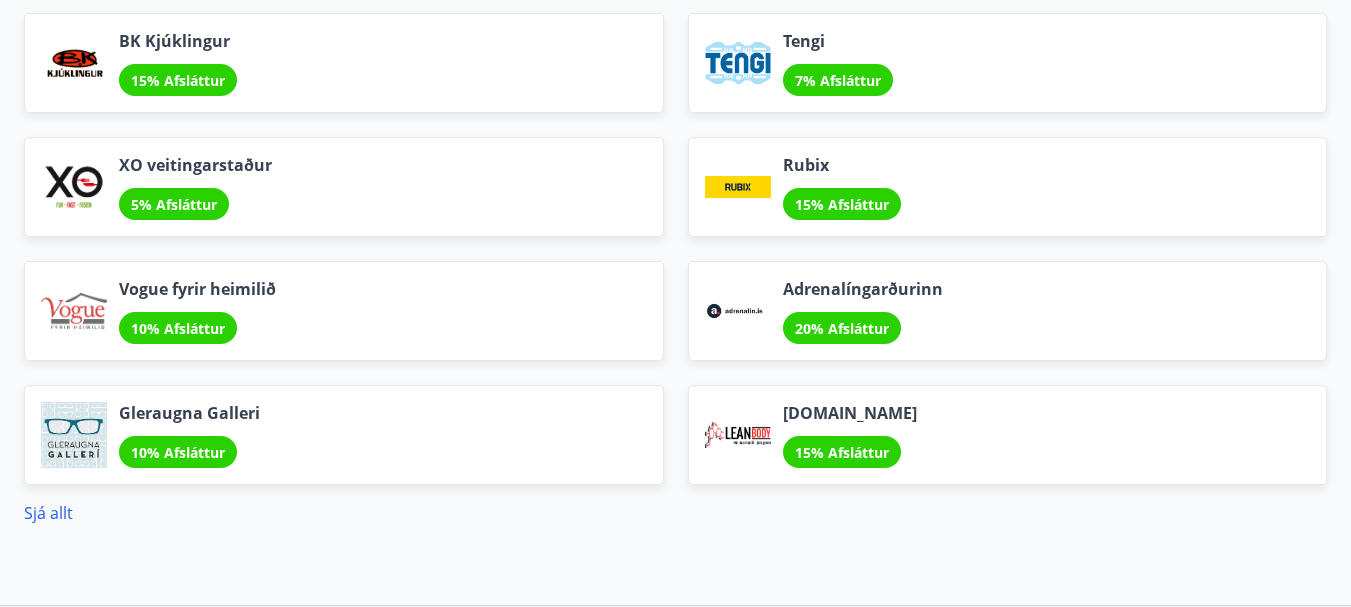 scroll, scrollTop: 2388, scrollLeft: 0, axis: vertical 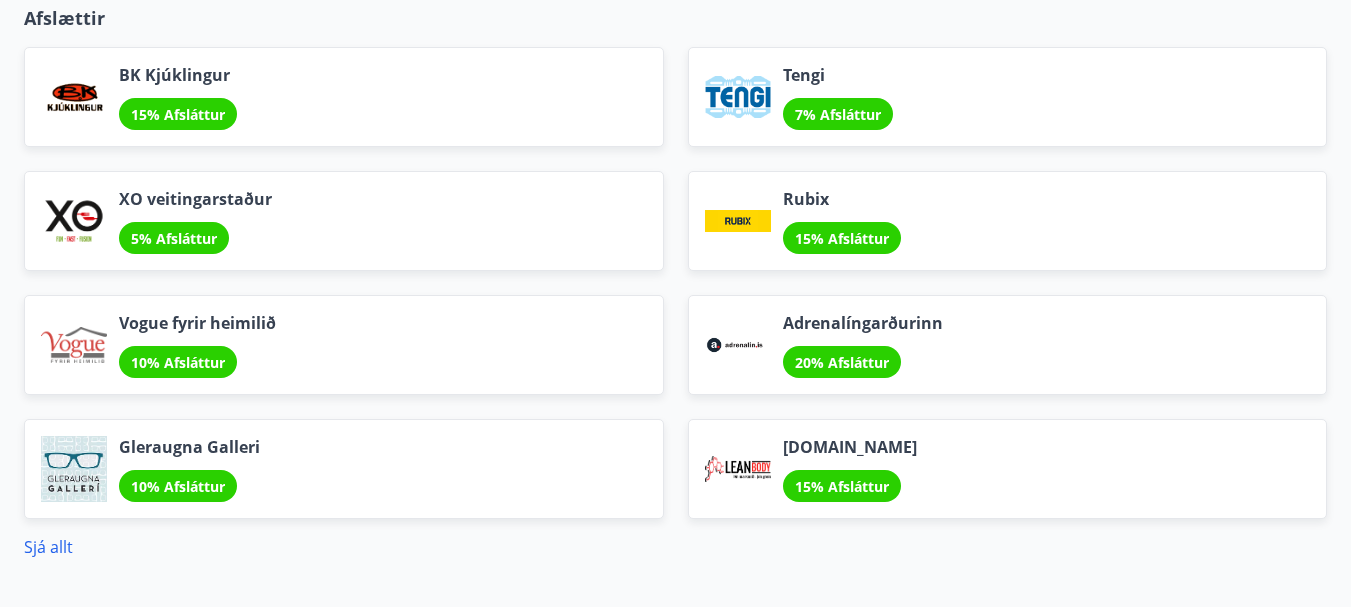 click on "10% Afsláttur" at bounding box center (178, 486) 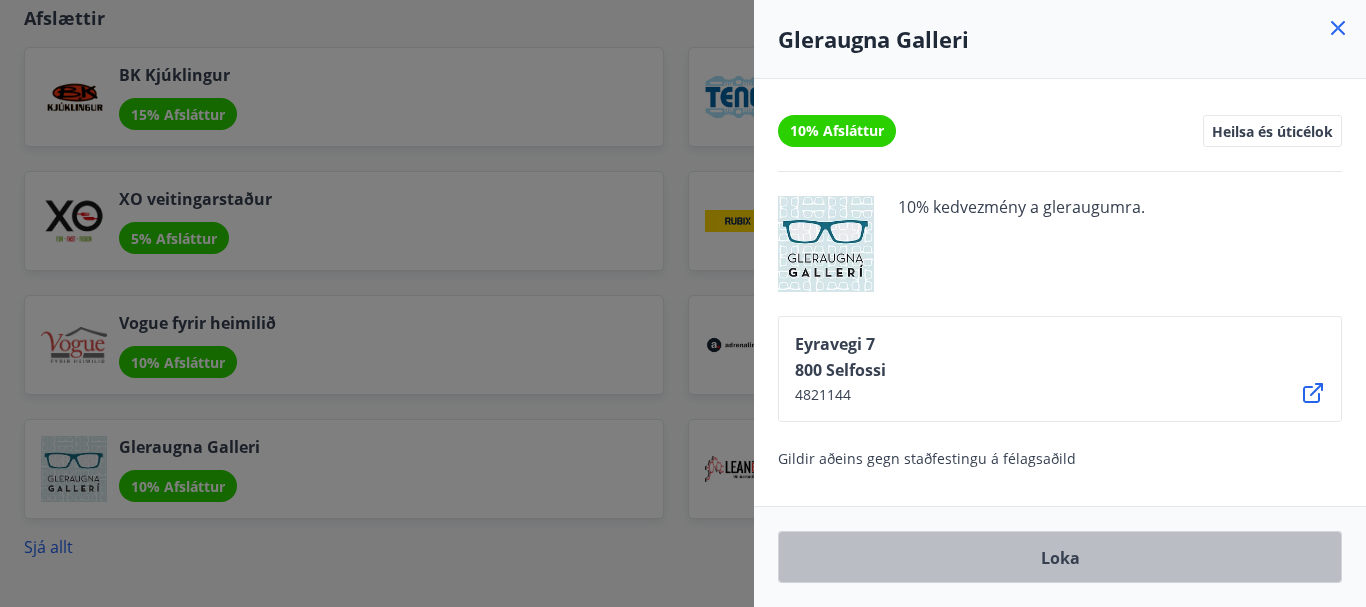 click on "Loka" at bounding box center (1060, 558) 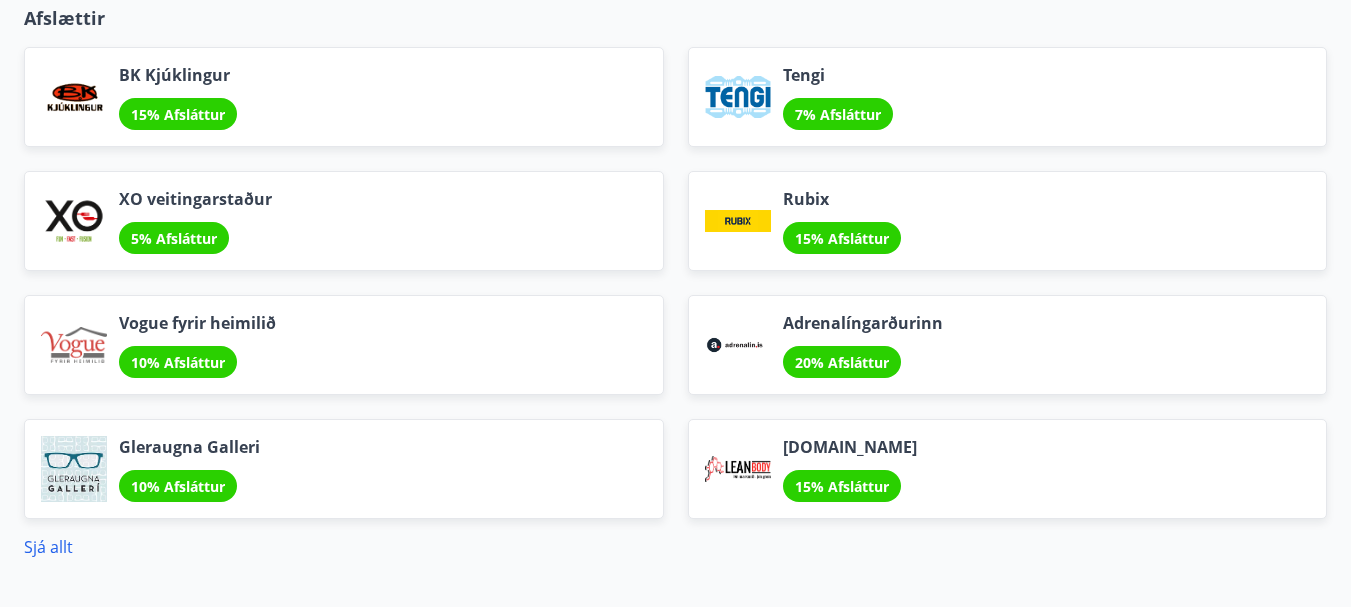 click on "10% Afsláttur" at bounding box center (178, 362) 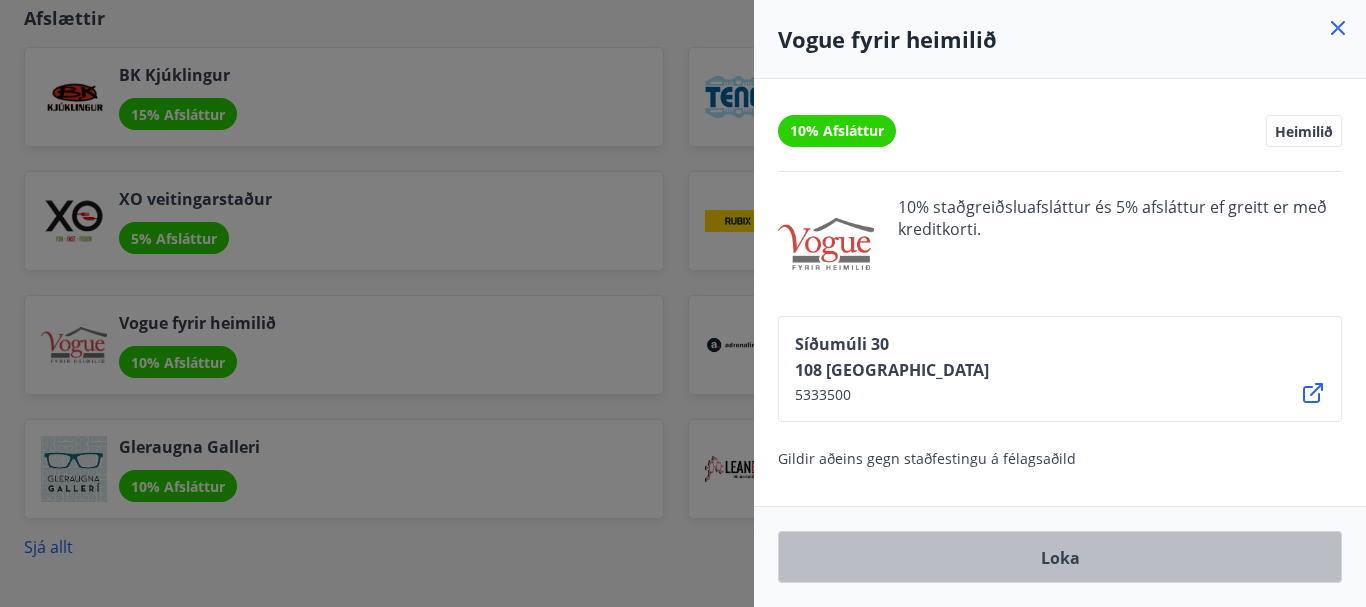 click on "Loka" at bounding box center [1060, 558] 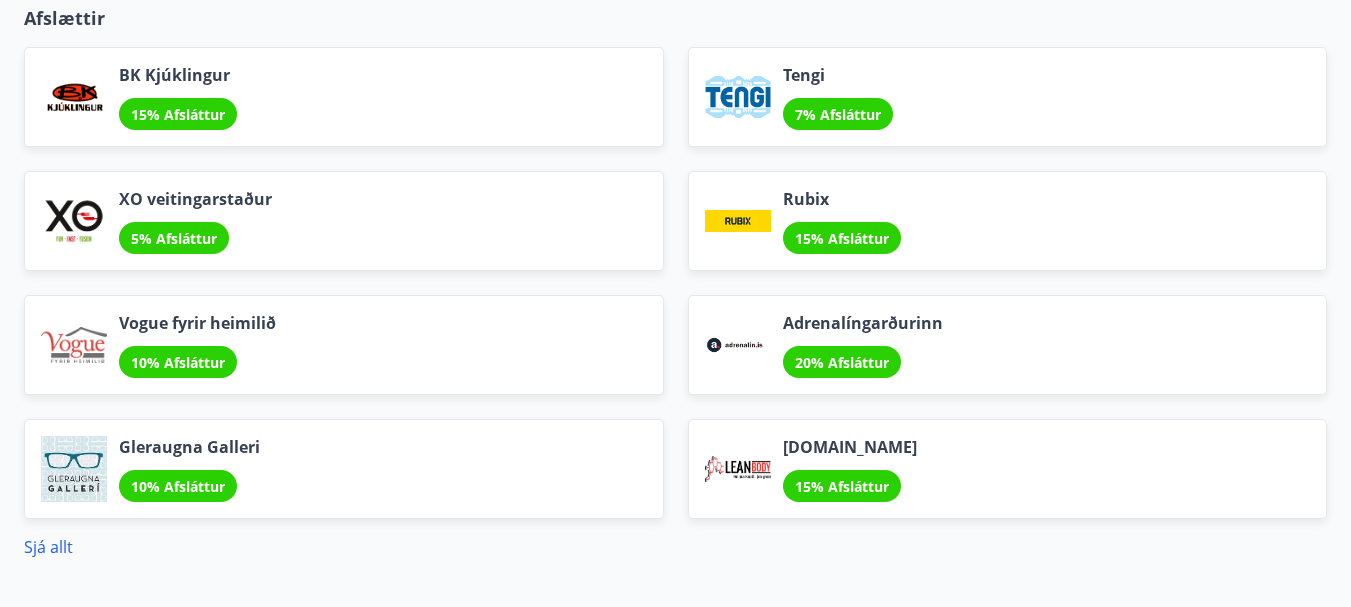 click on "5% Afsláttur" at bounding box center [174, 238] 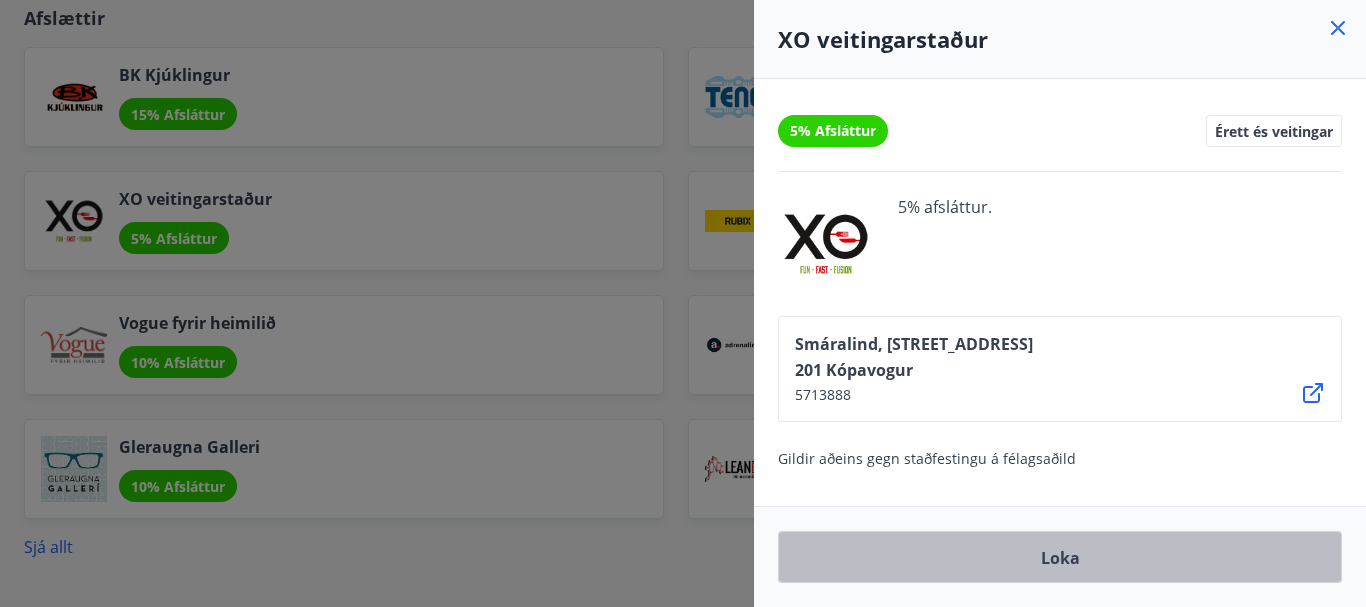 click on "Loka" at bounding box center (1060, 558) 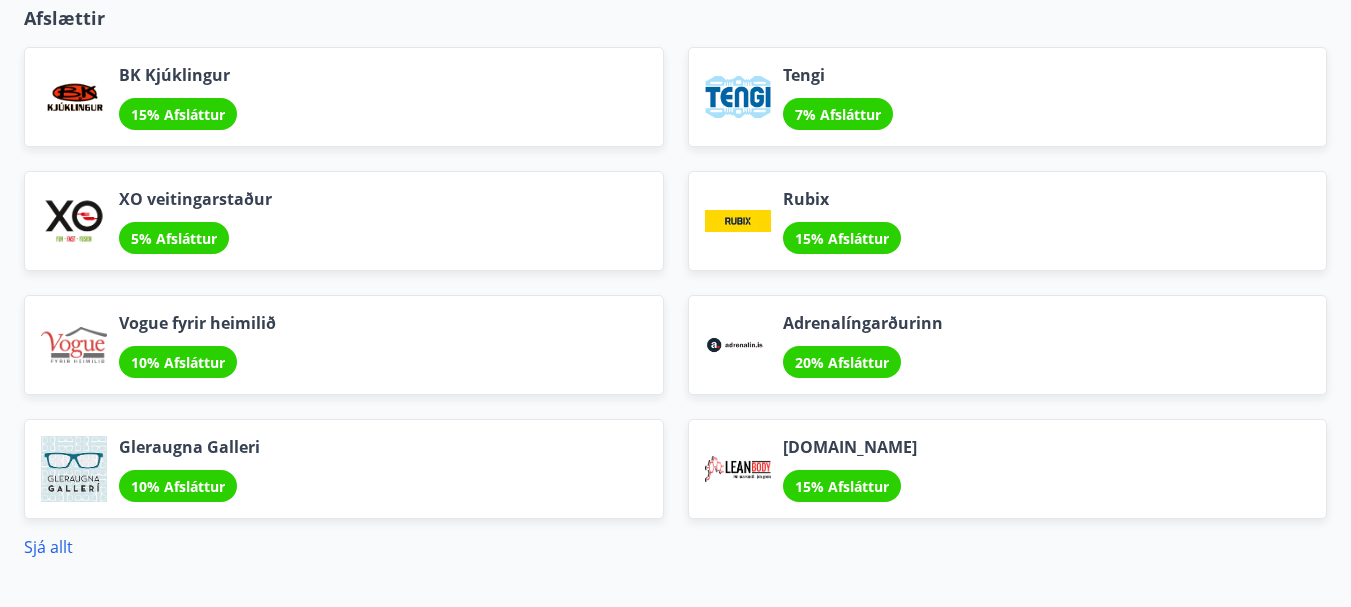 click on "15% Afsláttur" at bounding box center [178, 114] 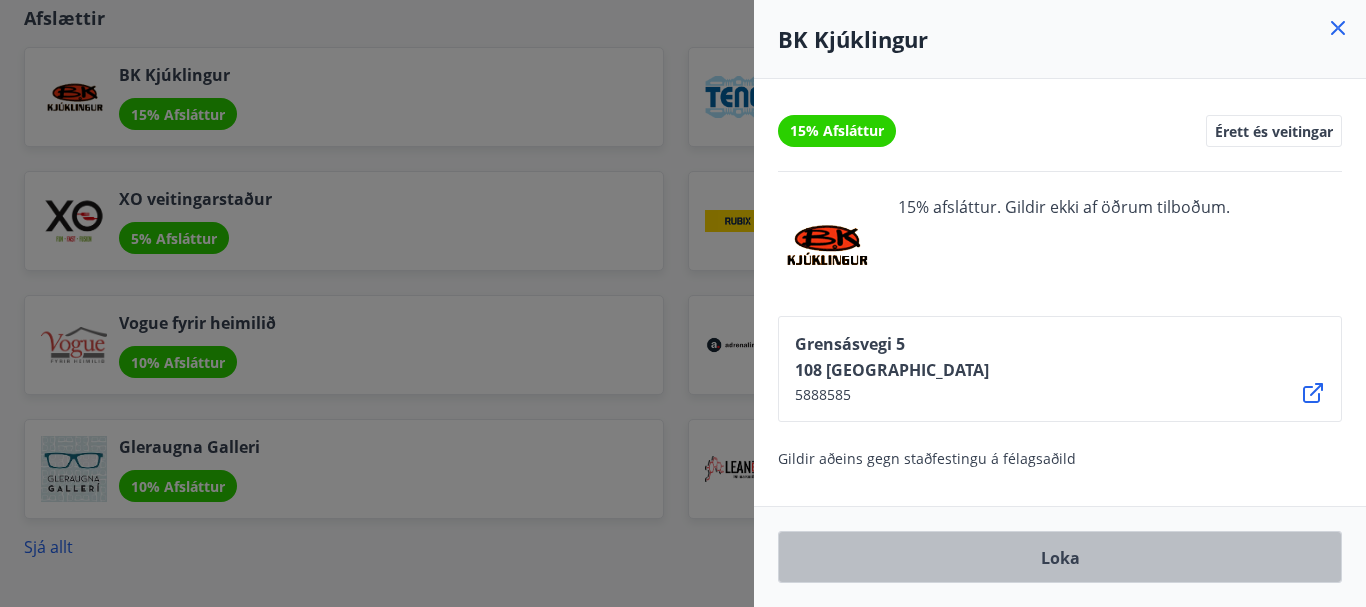 click on "Loka" at bounding box center (1060, 558) 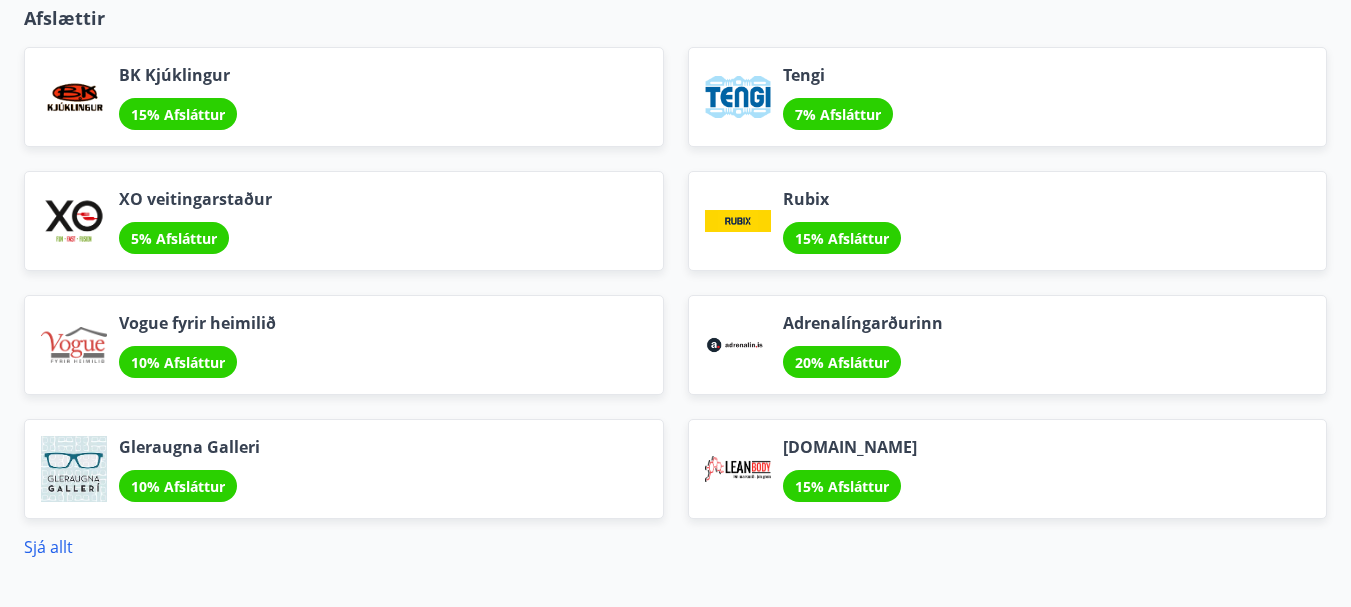 click on "7% Afsláttur" at bounding box center [838, 114] 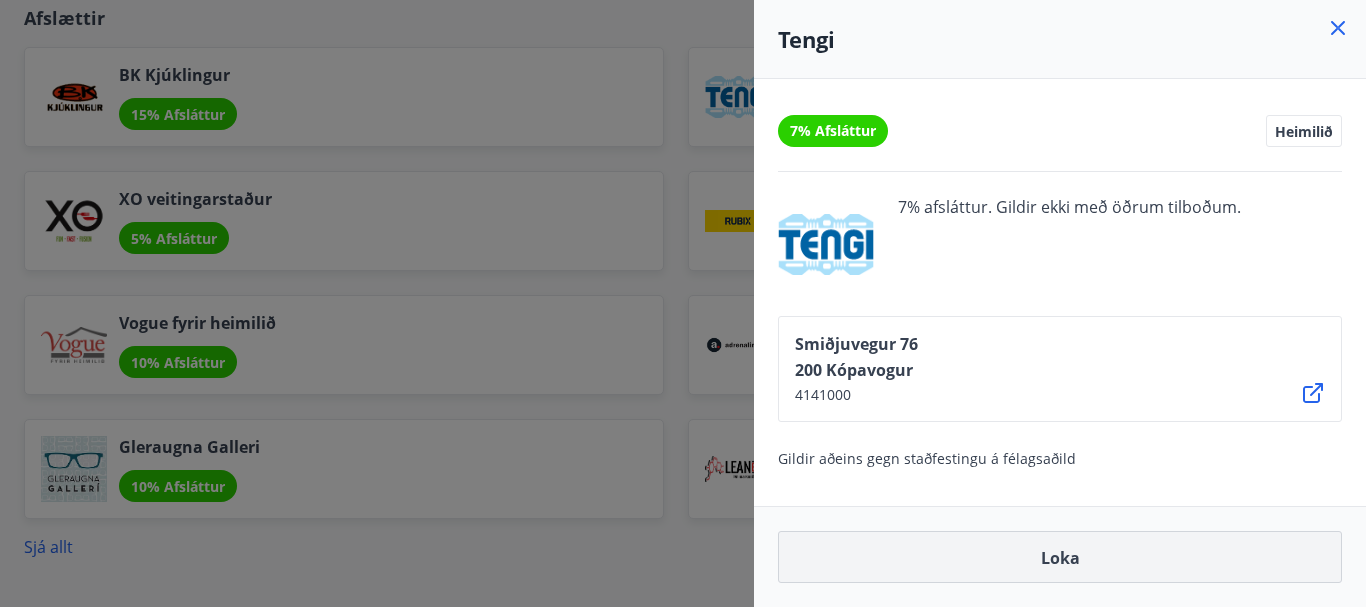 click on "Loka" at bounding box center (1060, 557) 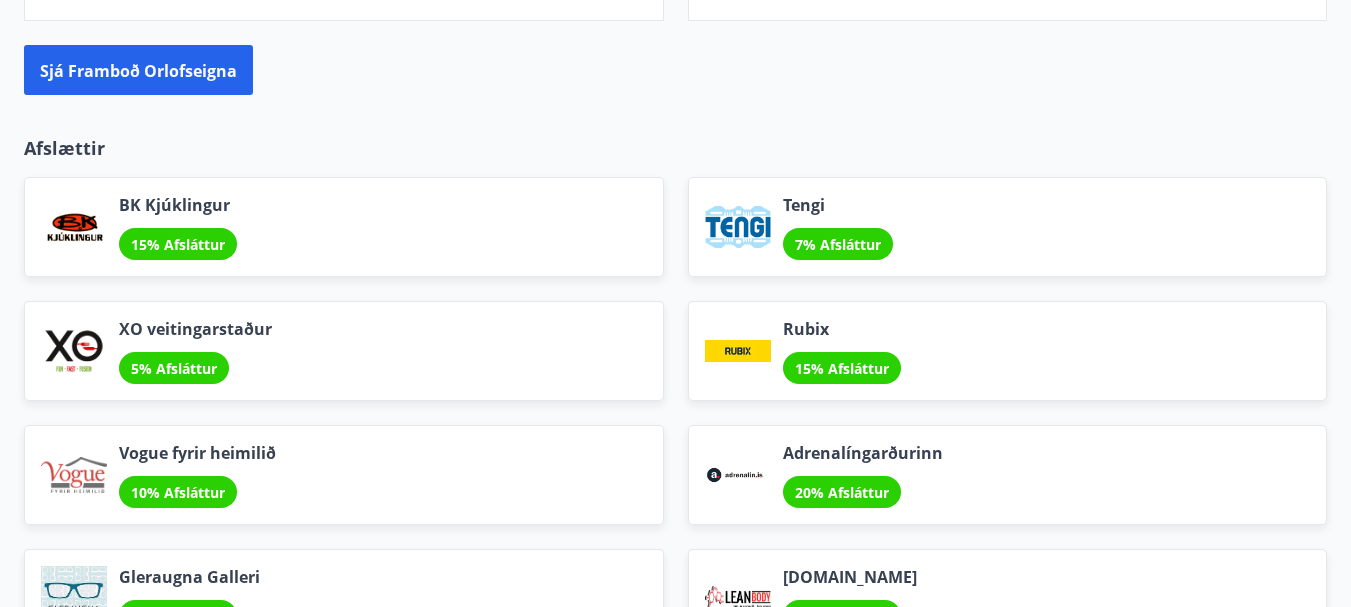 scroll, scrollTop: 2288, scrollLeft: 0, axis: vertical 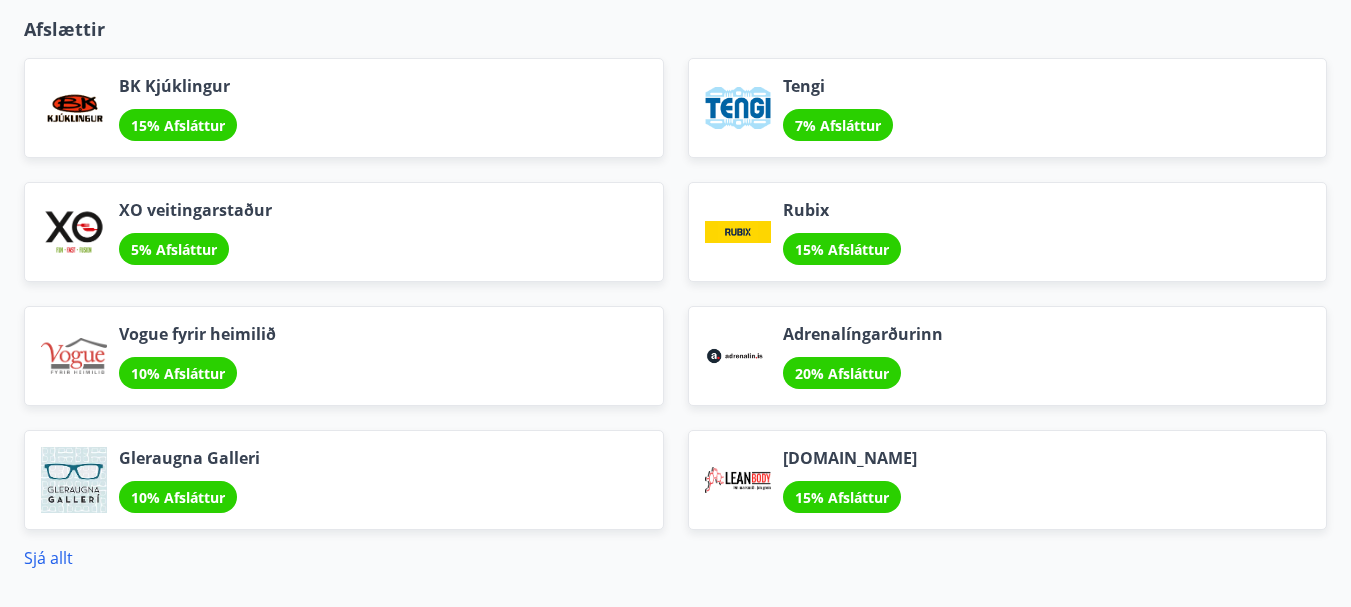 click at bounding box center (738, 108) 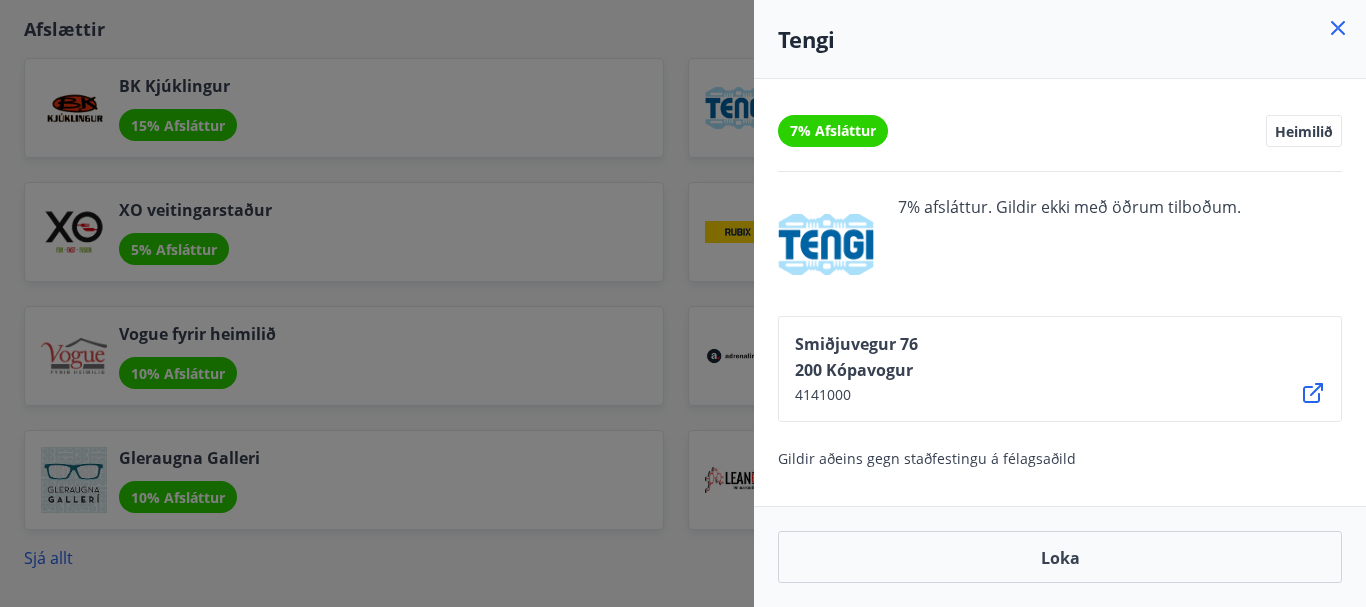 click at bounding box center [683, 303] 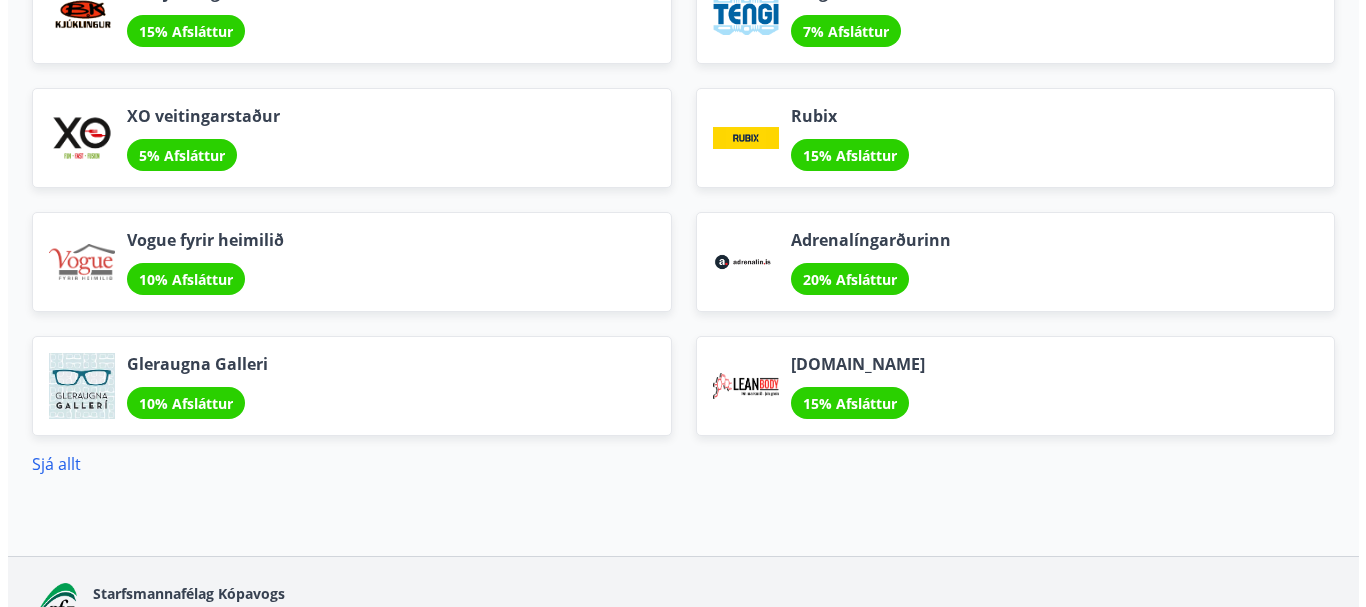 scroll, scrollTop: 2577, scrollLeft: 0, axis: vertical 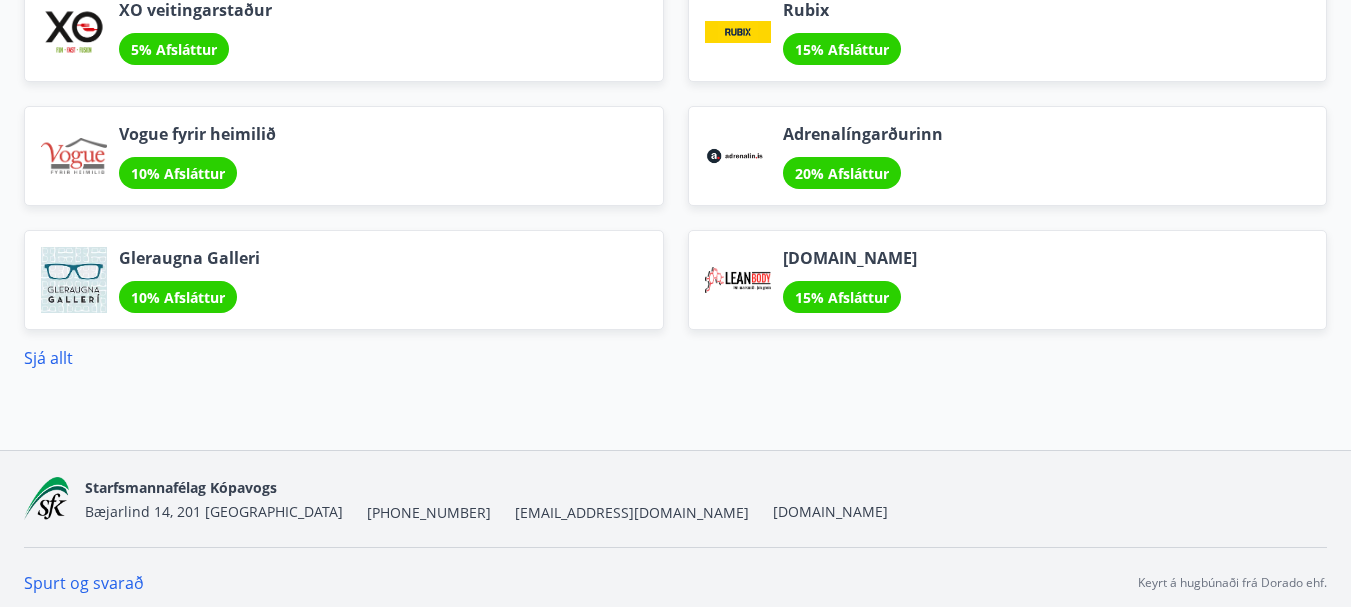 click on "Leanbody.is" at bounding box center (850, 258) 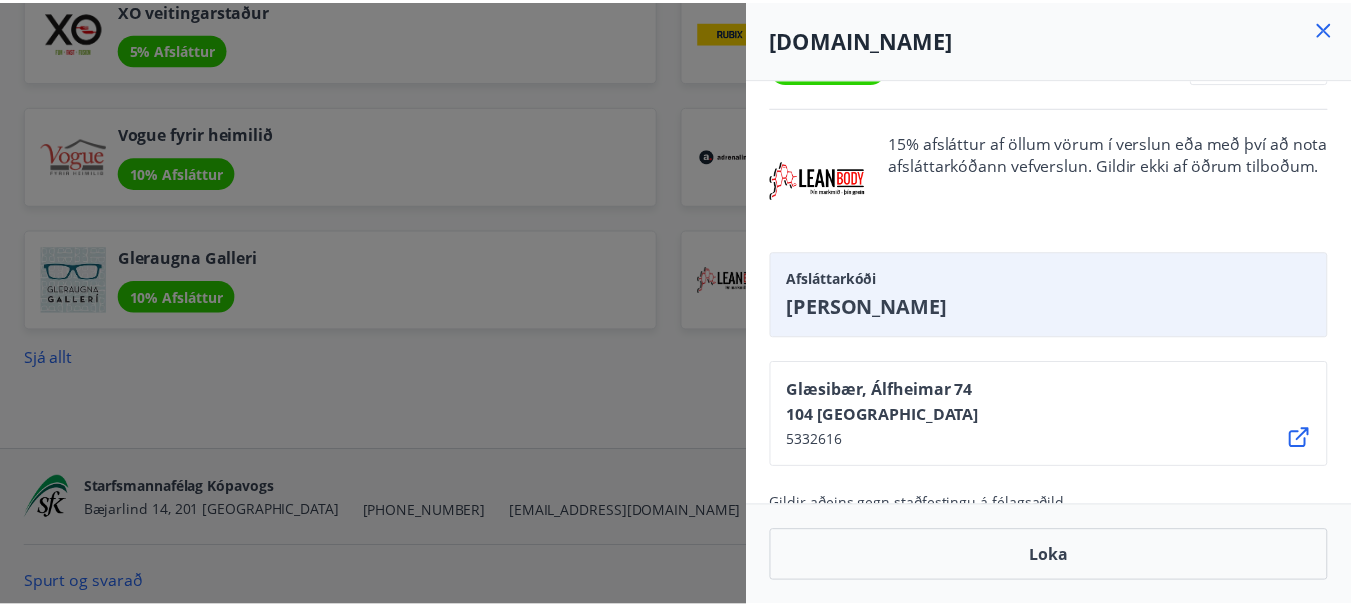 scroll, scrollTop: 98, scrollLeft: 0, axis: vertical 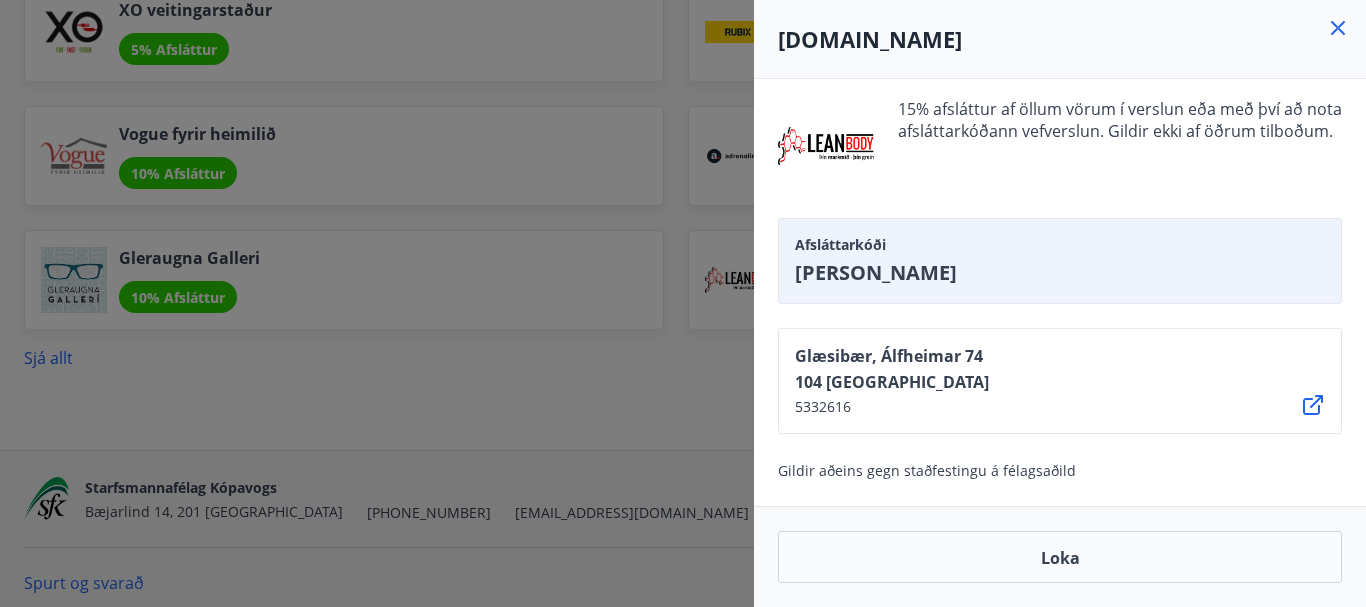 click at bounding box center (683, 303) 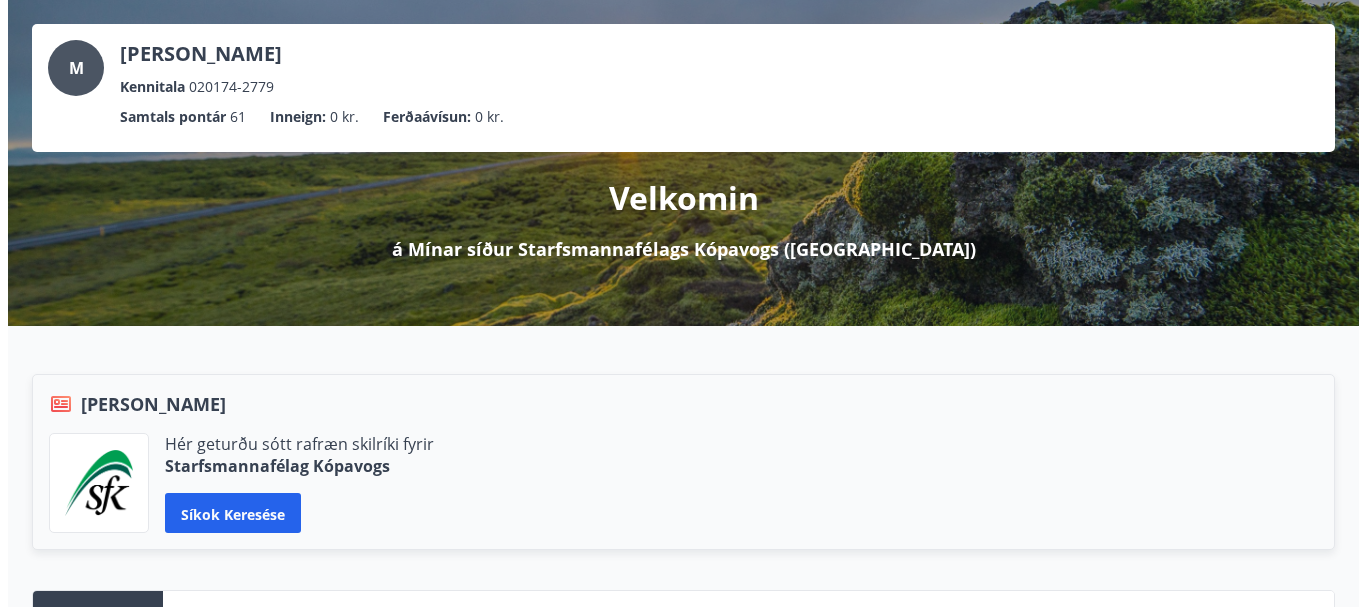 scroll, scrollTop: 0, scrollLeft: 0, axis: both 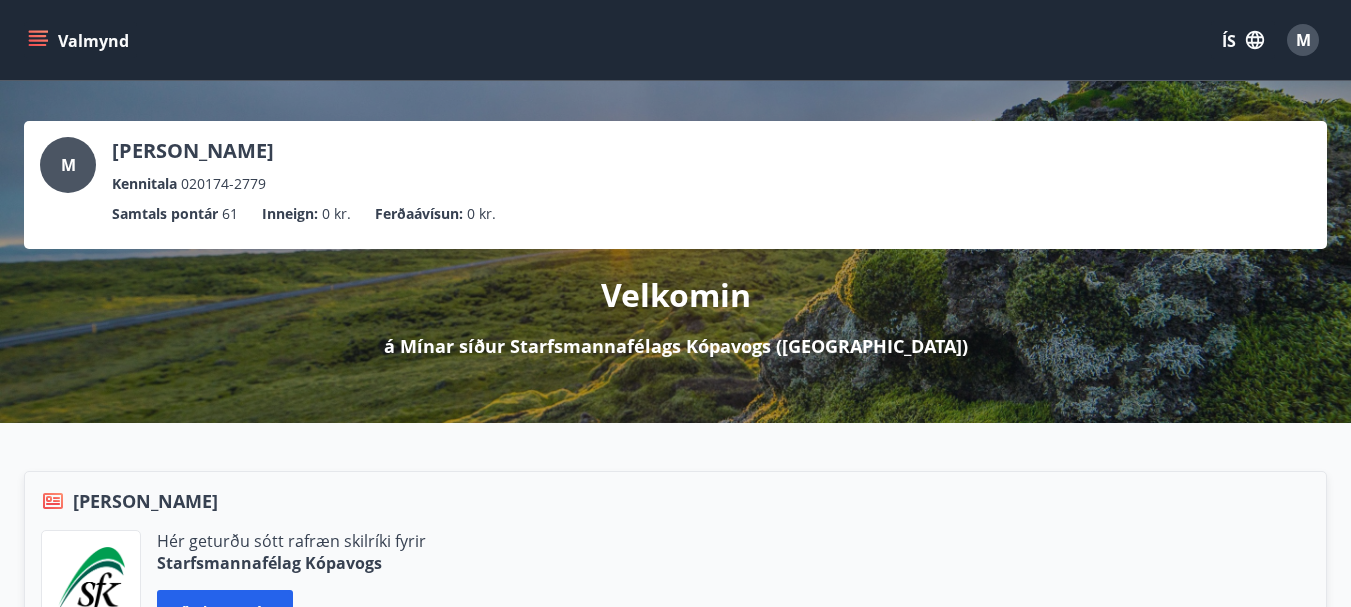 click on "M" at bounding box center [1303, 40] 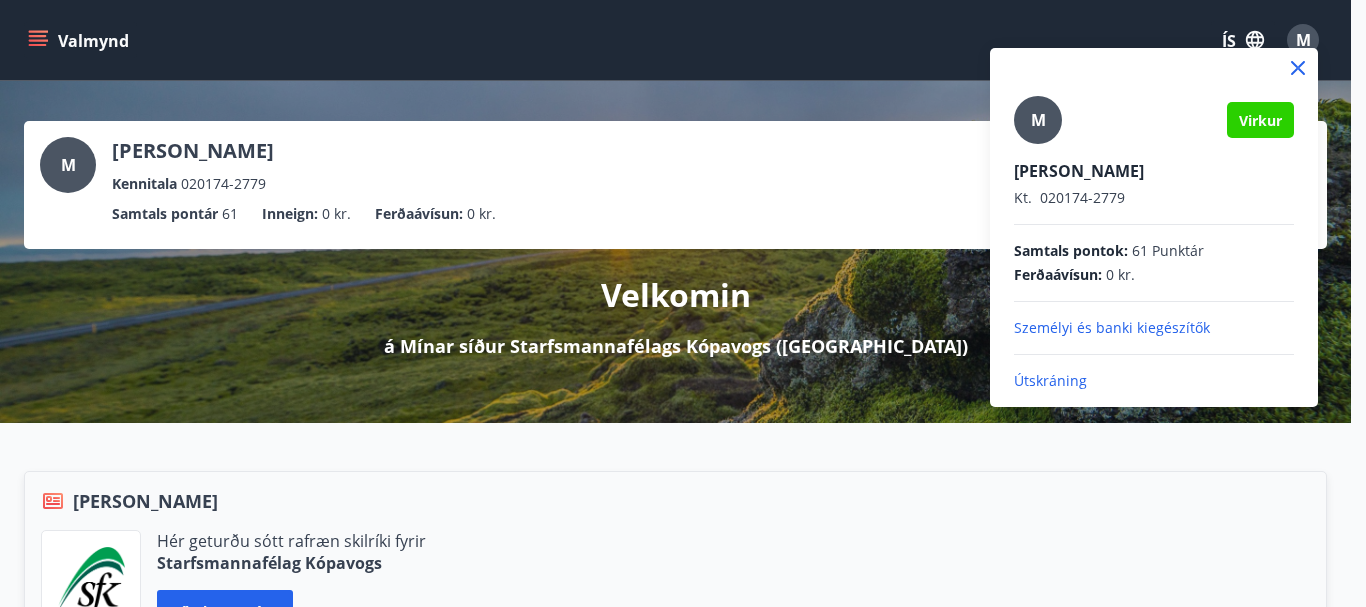 click on "Útskráning" at bounding box center [1050, 380] 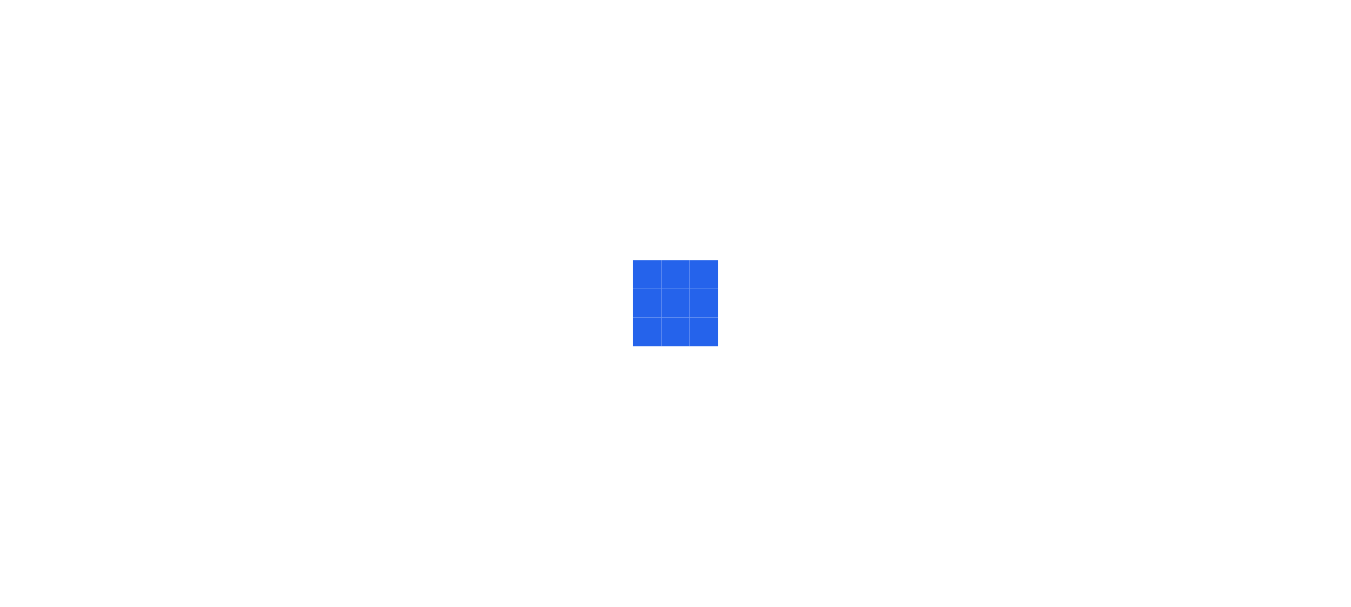 scroll, scrollTop: 0, scrollLeft: 0, axis: both 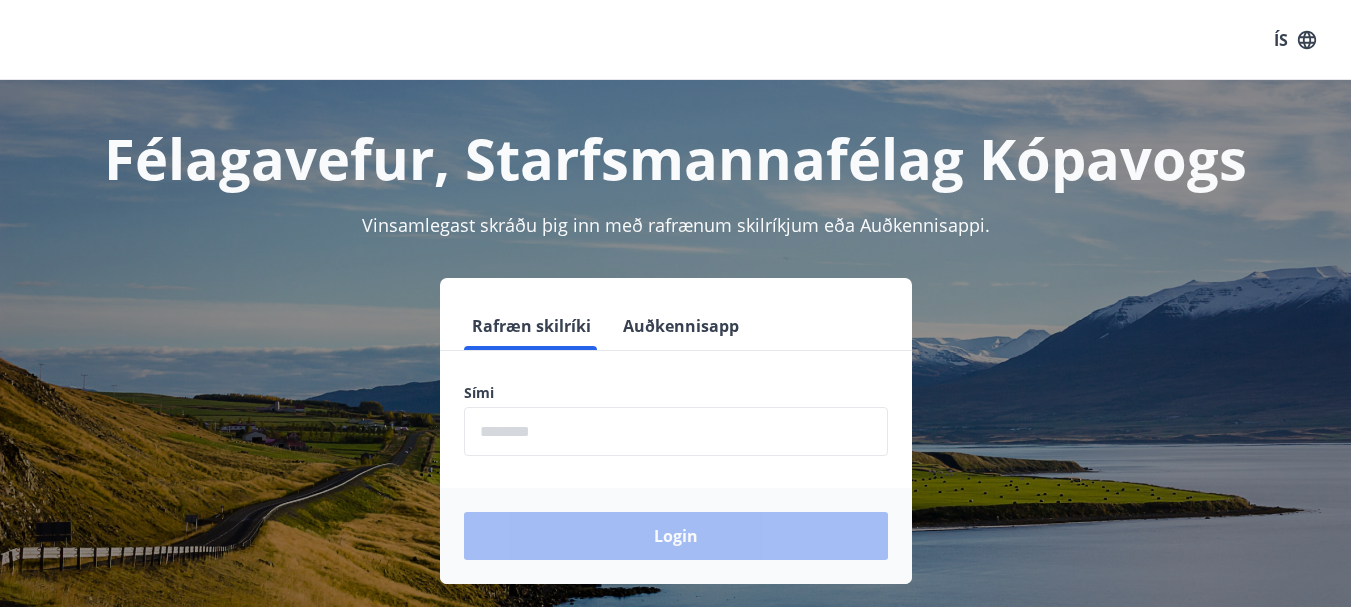 click at bounding box center (676, 431) 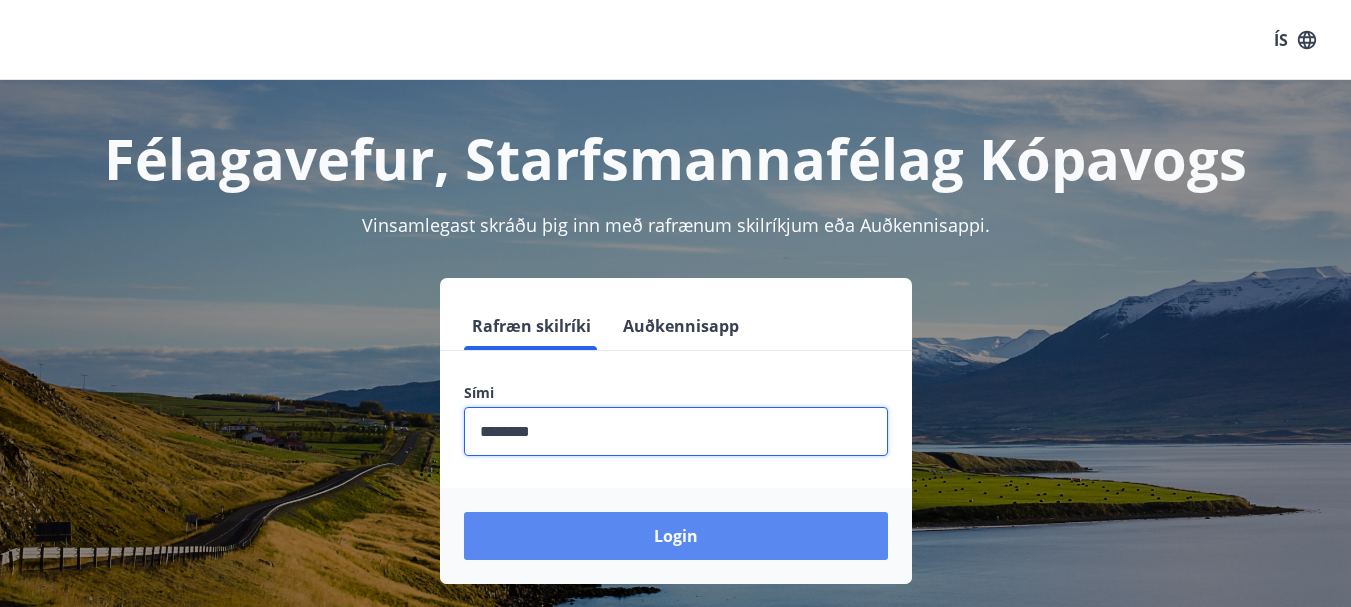 type on "********" 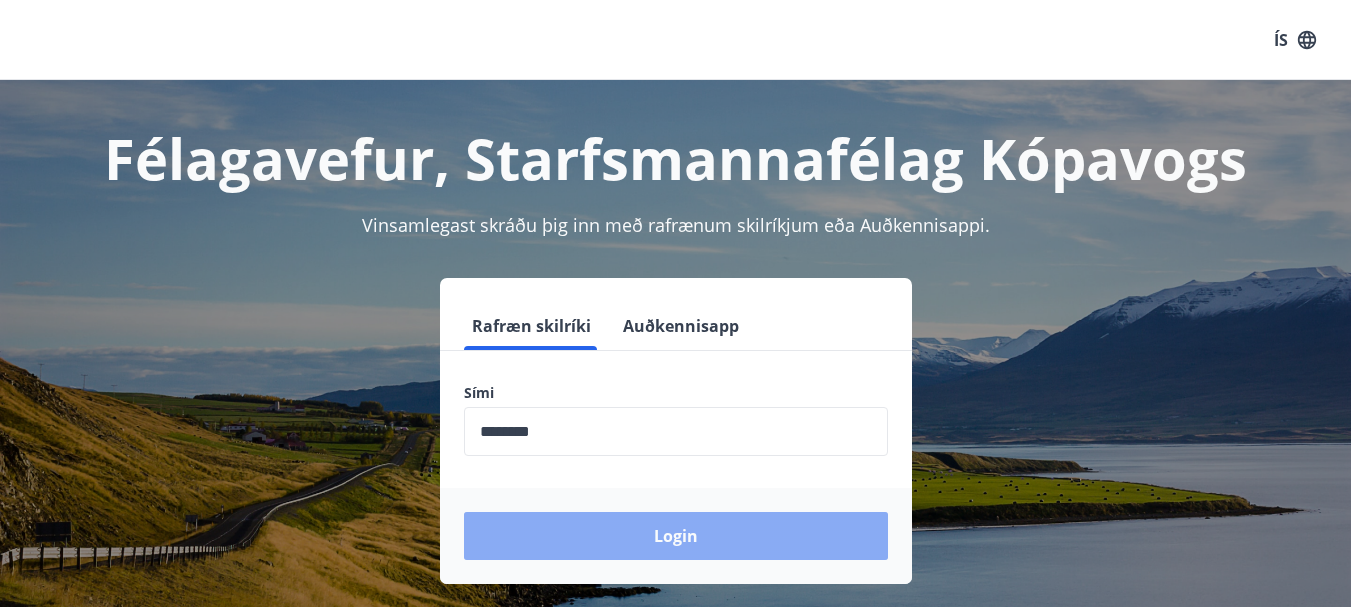 click on "Login" at bounding box center [676, 536] 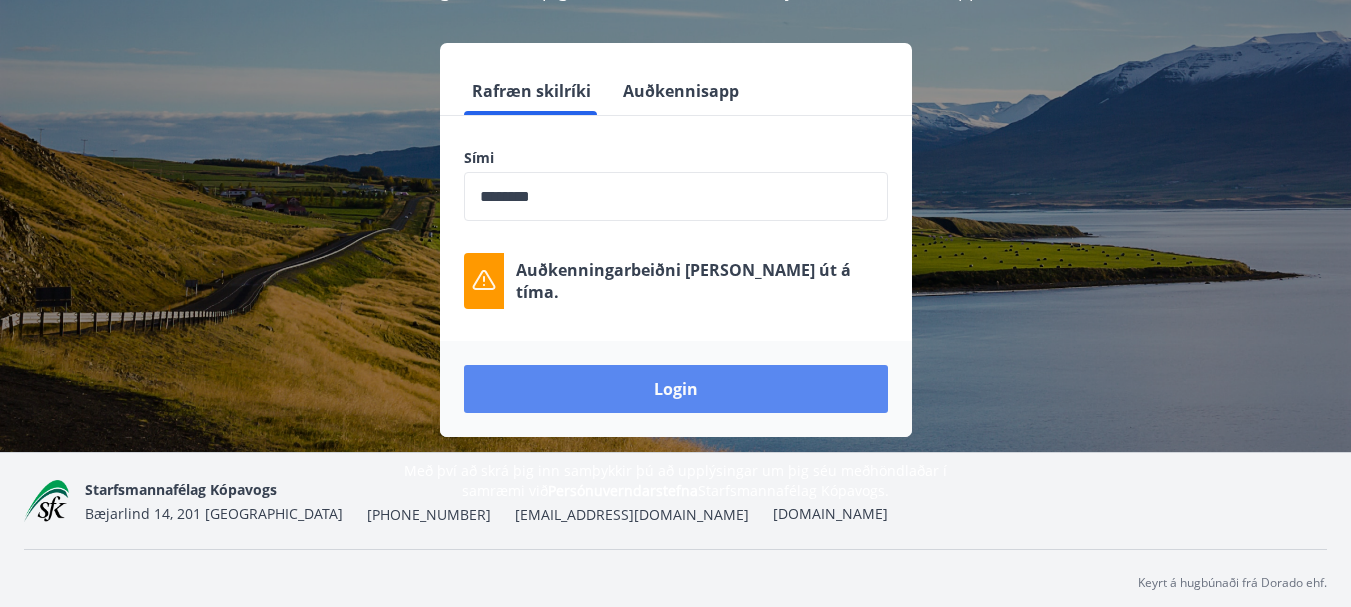 scroll, scrollTop: 245, scrollLeft: 0, axis: vertical 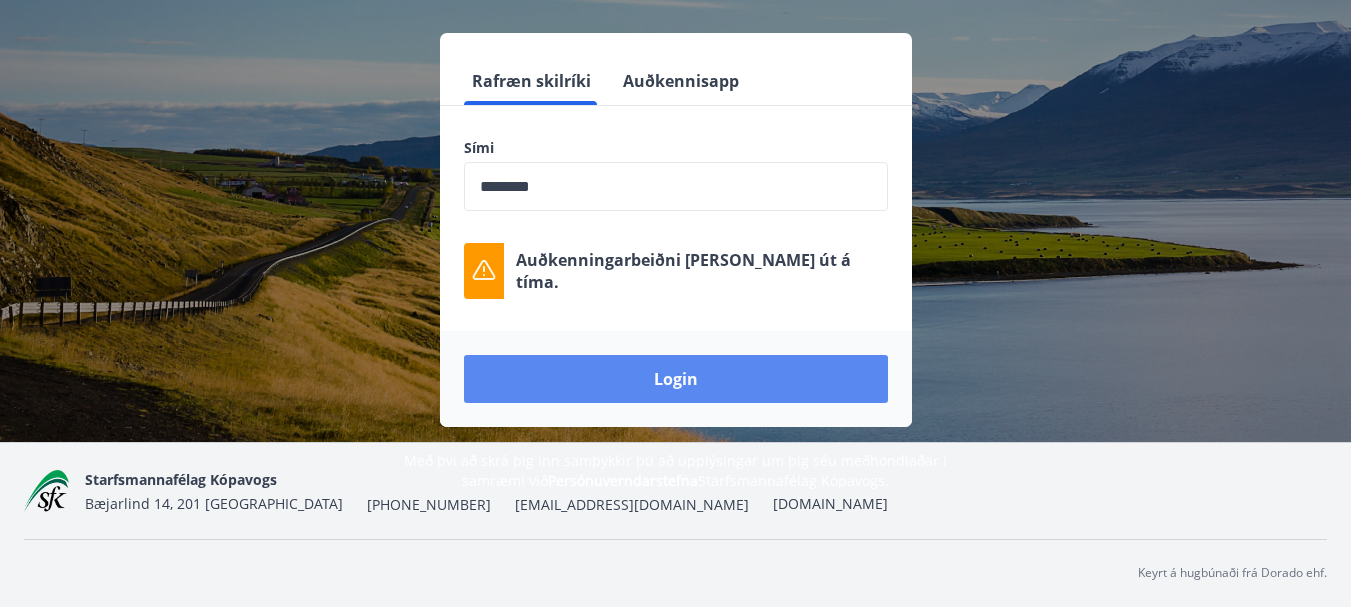 click on "Login" at bounding box center (676, 379) 